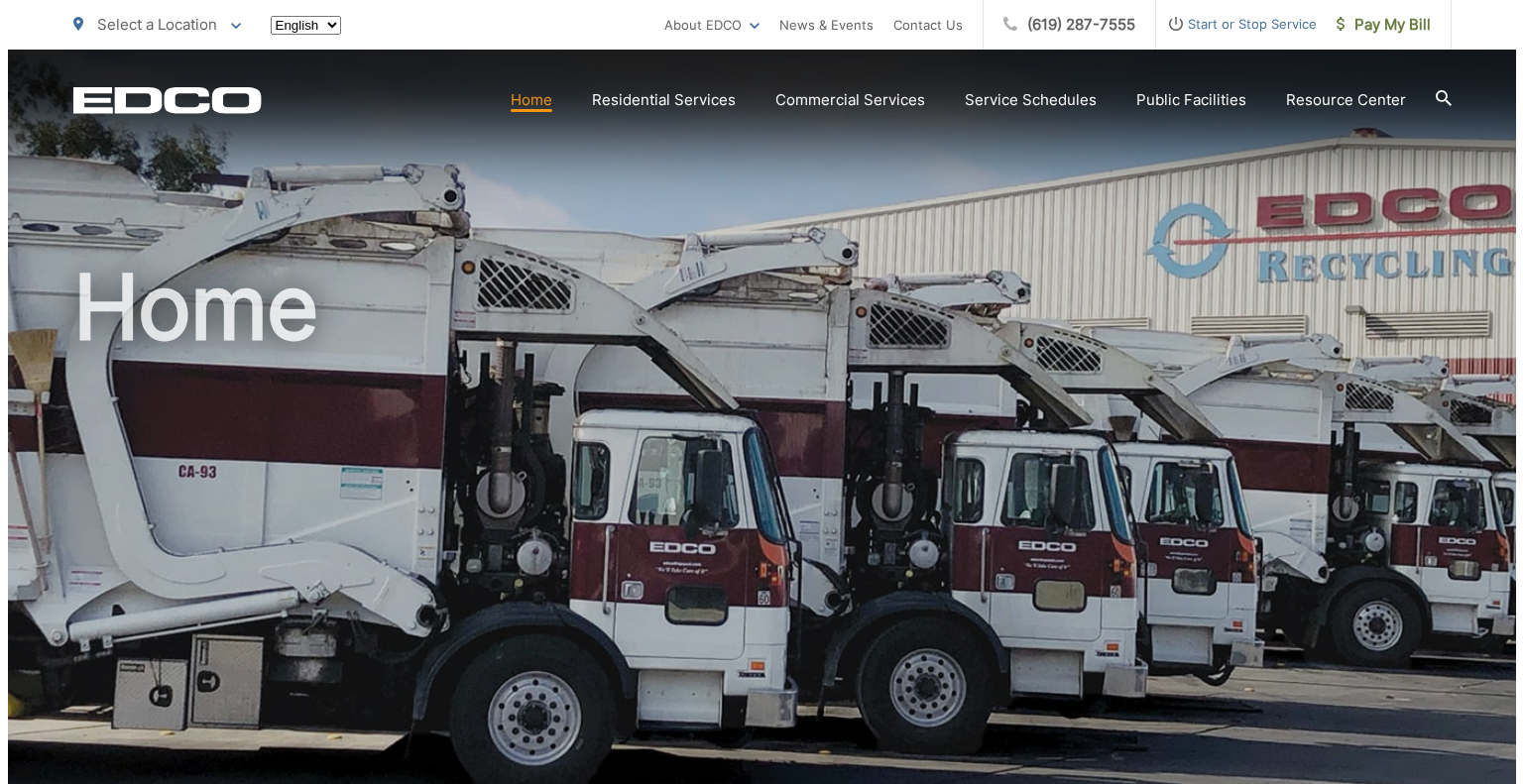 scroll, scrollTop: 0, scrollLeft: 0, axis: both 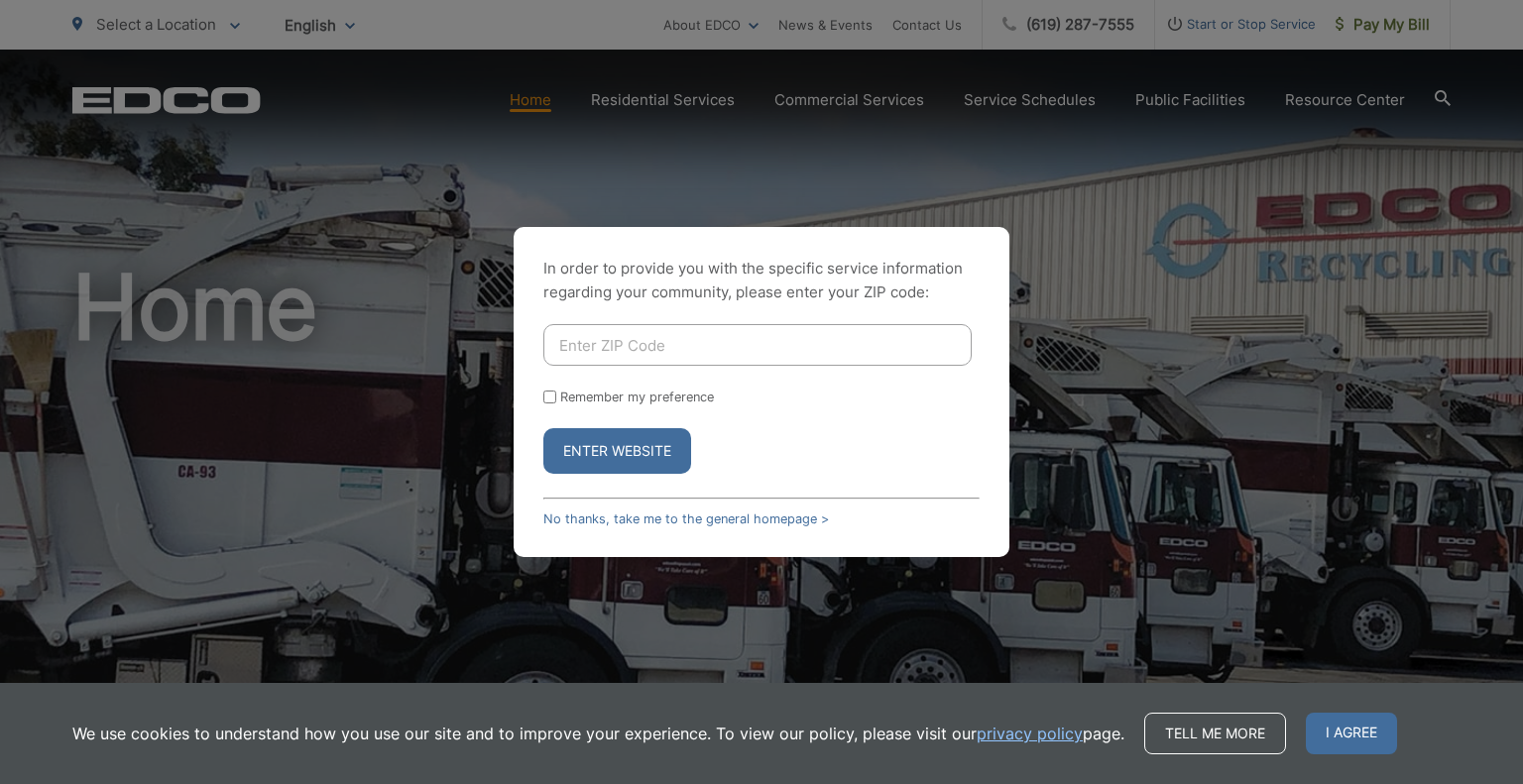 click at bounding box center (758, 345) 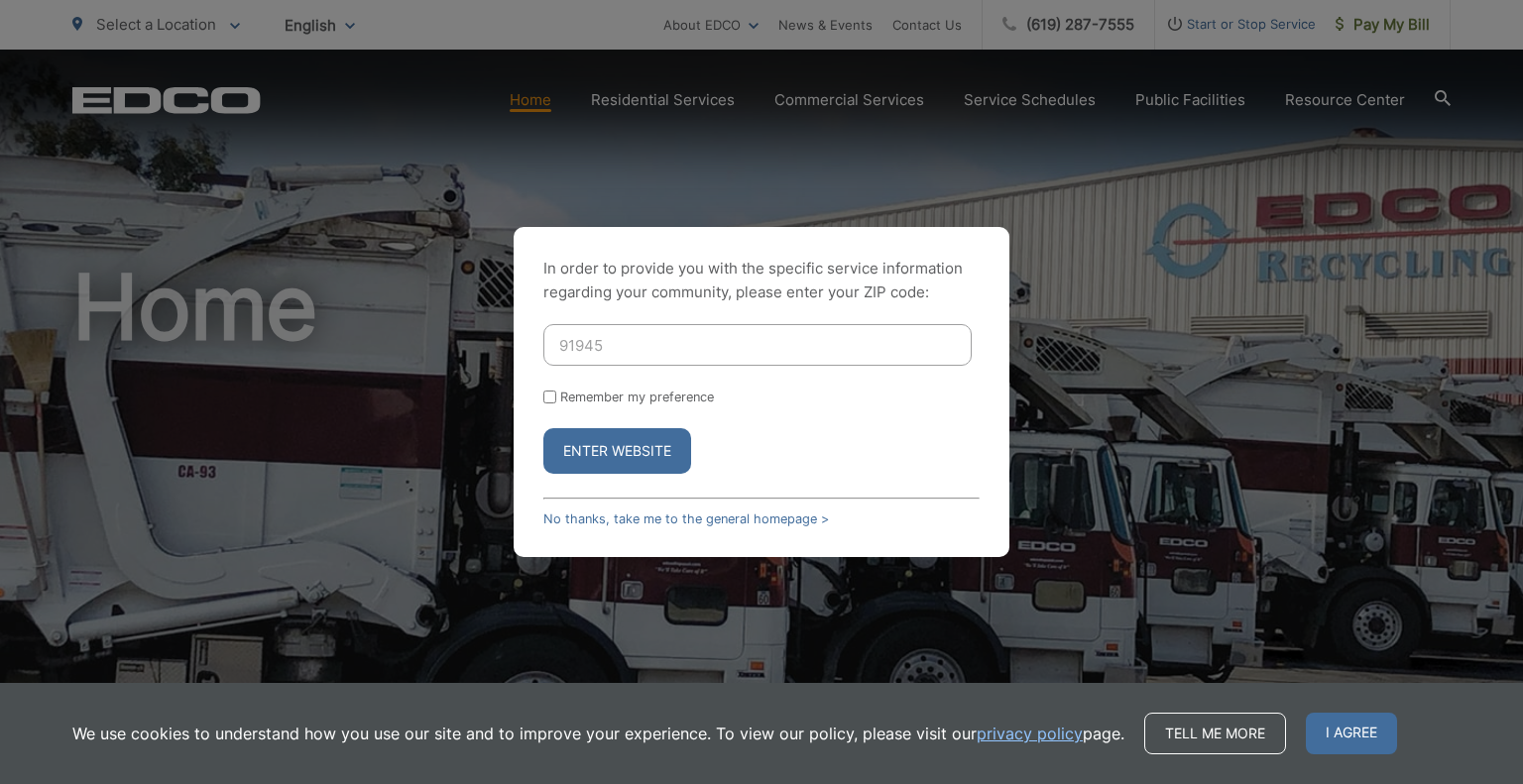 type on "91945" 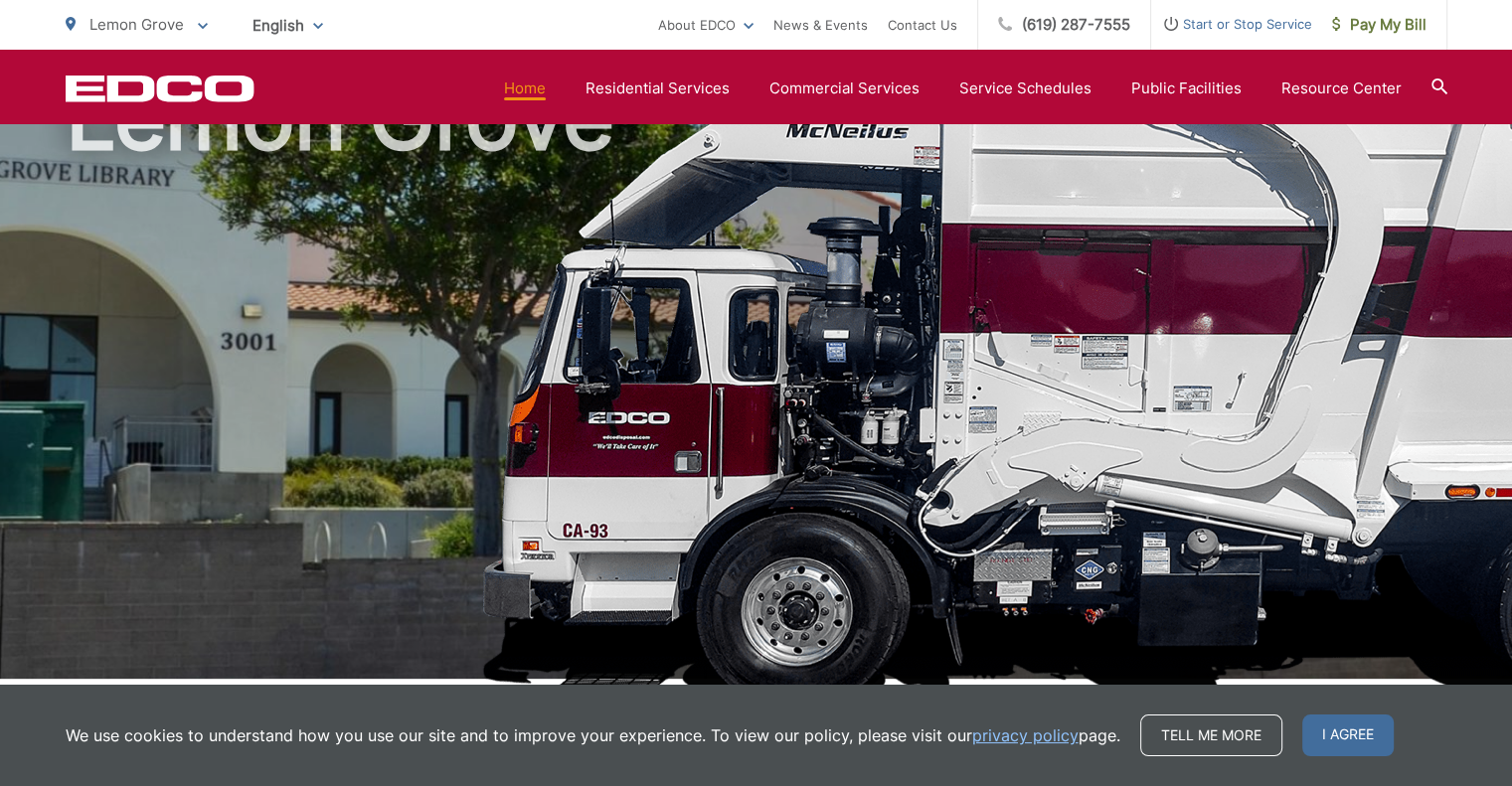 scroll, scrollTop: 0, scrollLeft: 0, axis: both 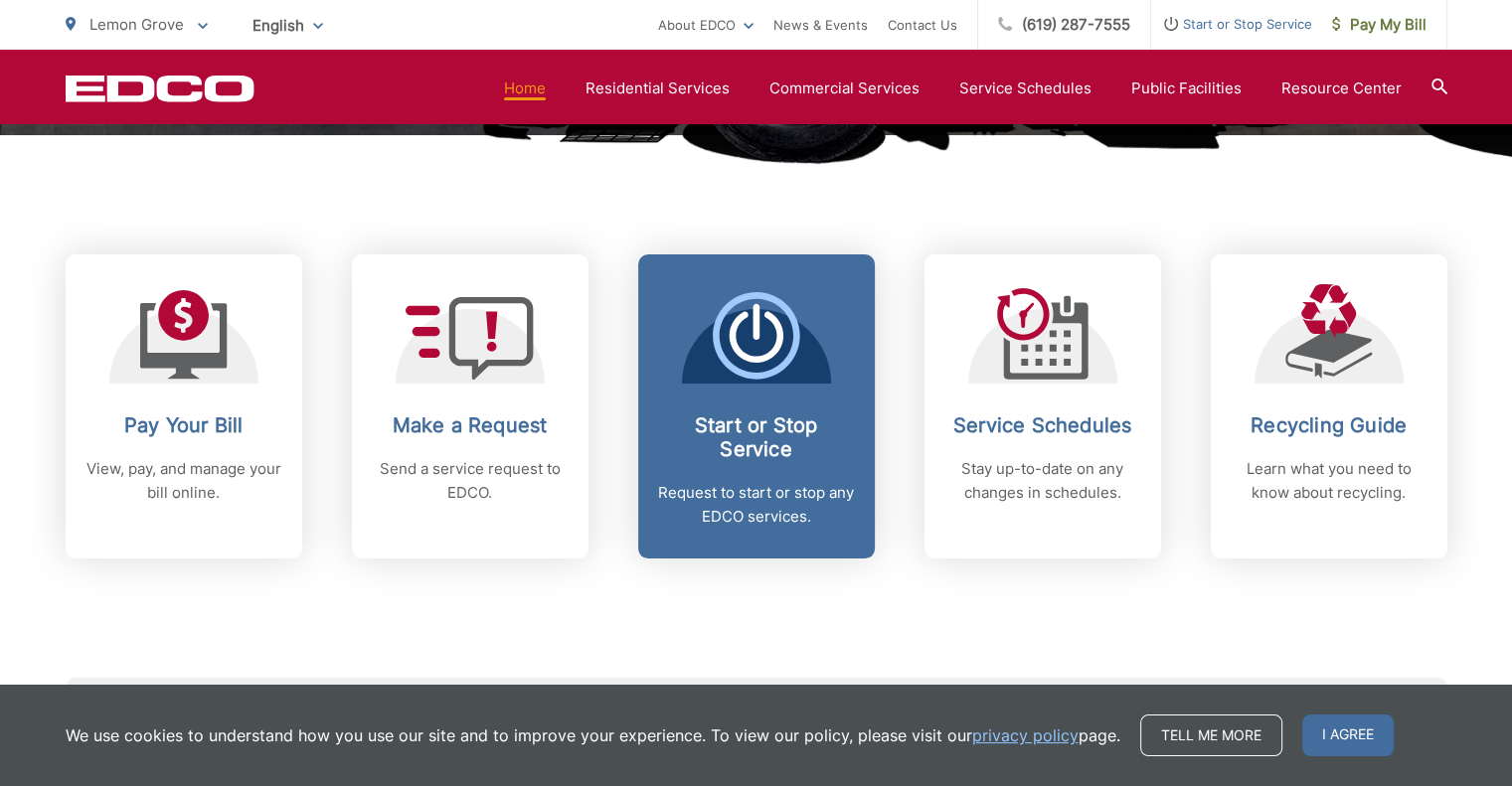 click on "Start or Stop Service" at bounding box center [756, 437] 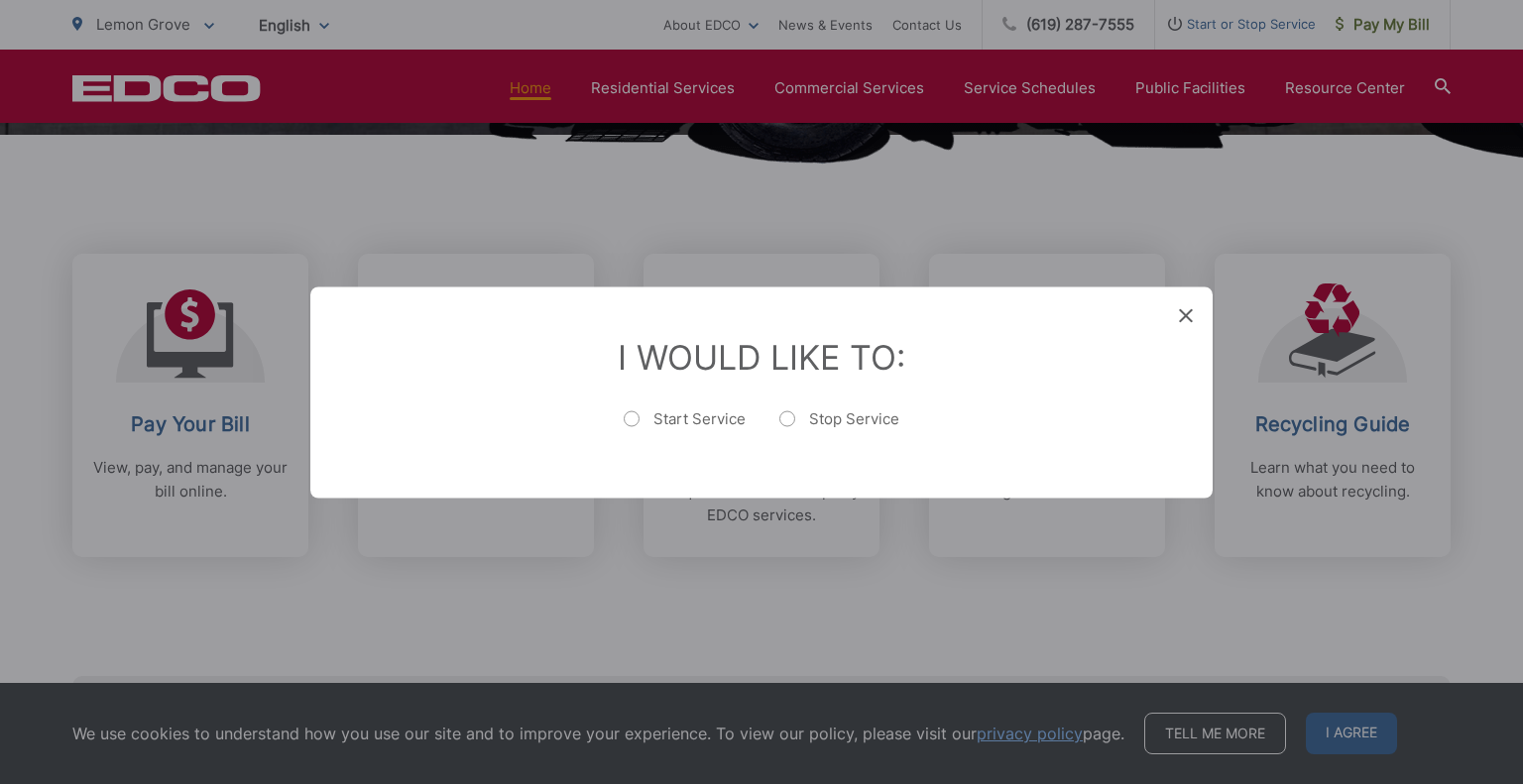 click on "Start Service" at bounding box center [684, 428] 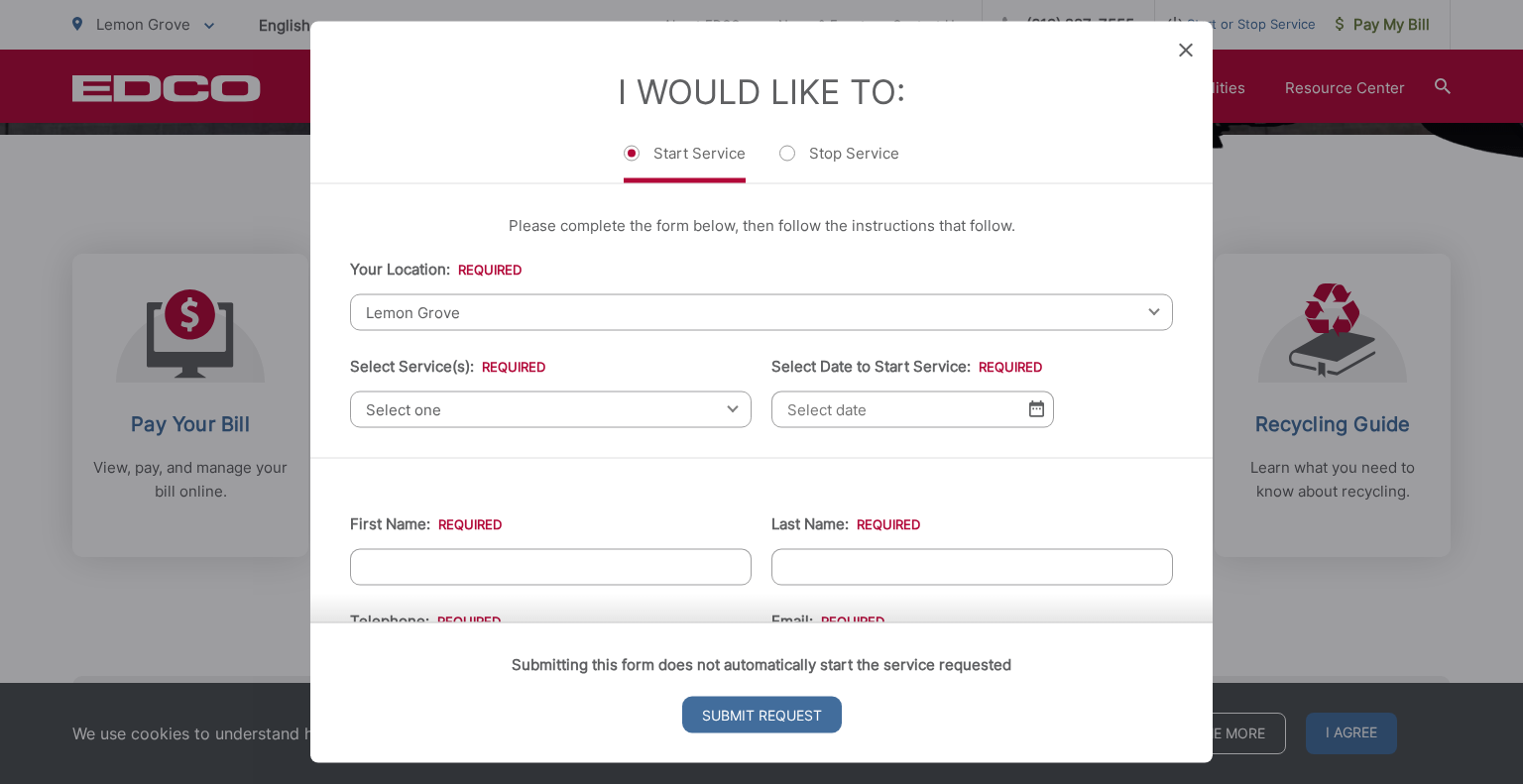 click on "Select one" at bounding box center [550, 408] 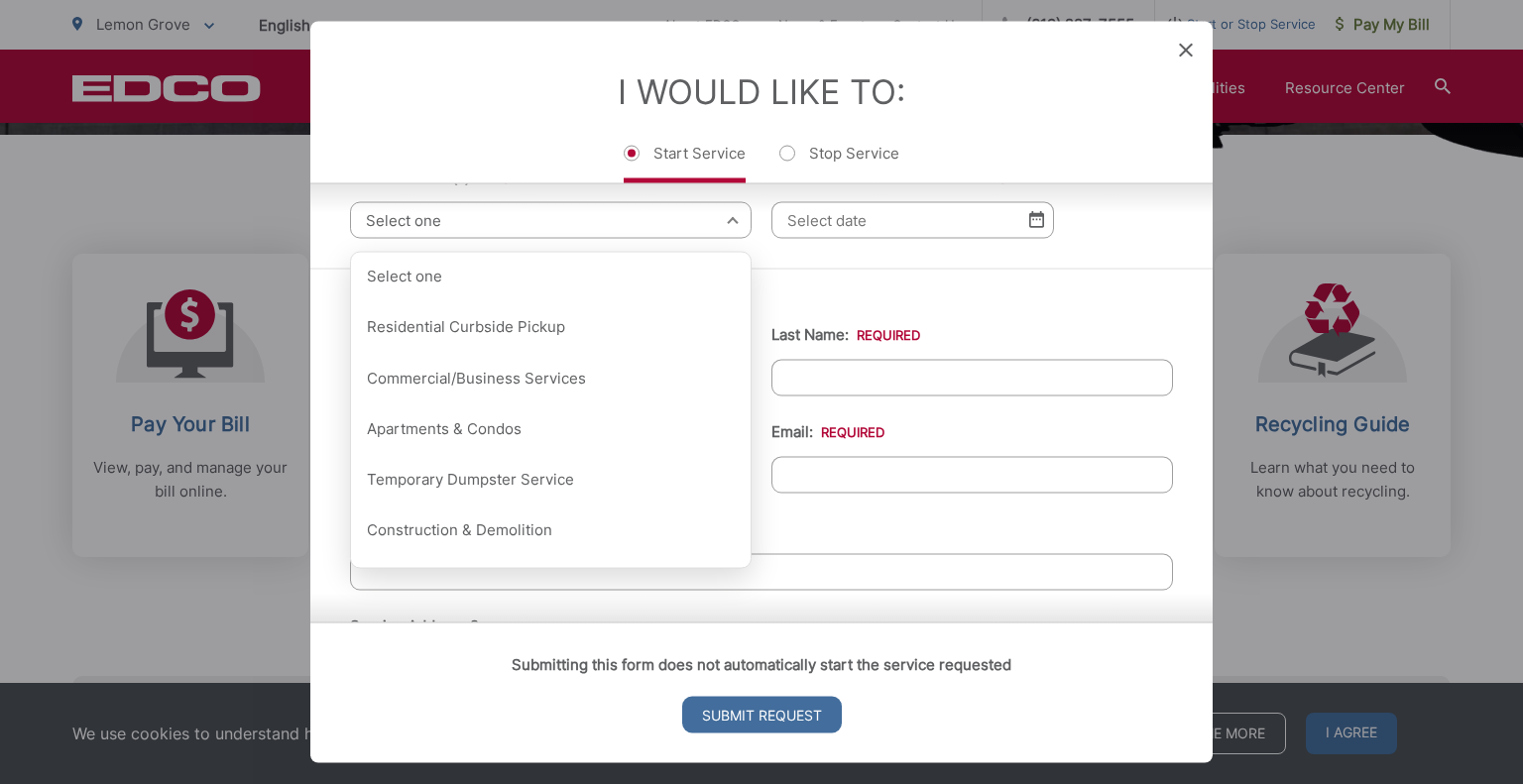 scroll, scrollTop: 190, scrollLeft: 0, axis: vertical 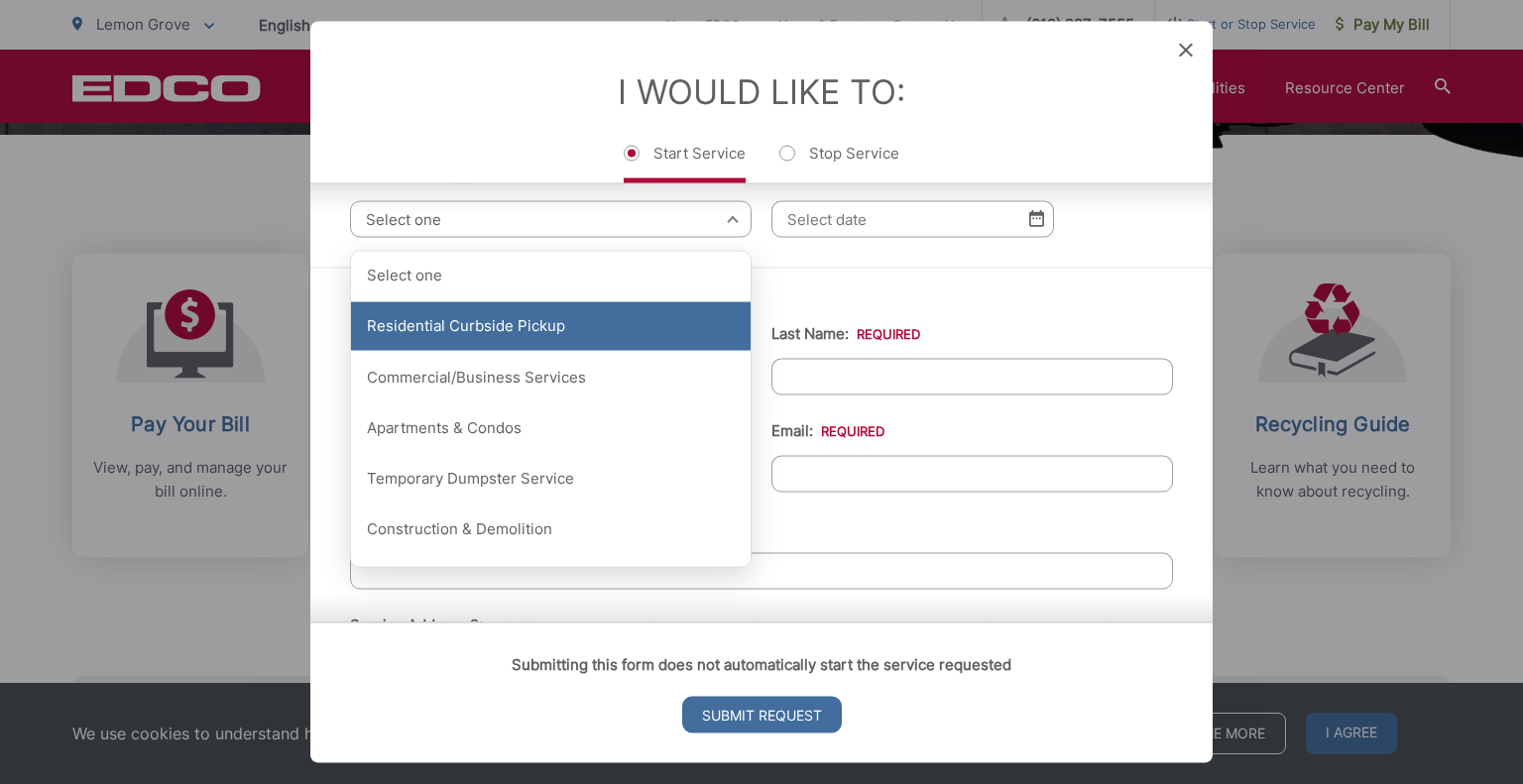 click on "Residential Curbside Pickup" at bounding box center [550, 326] 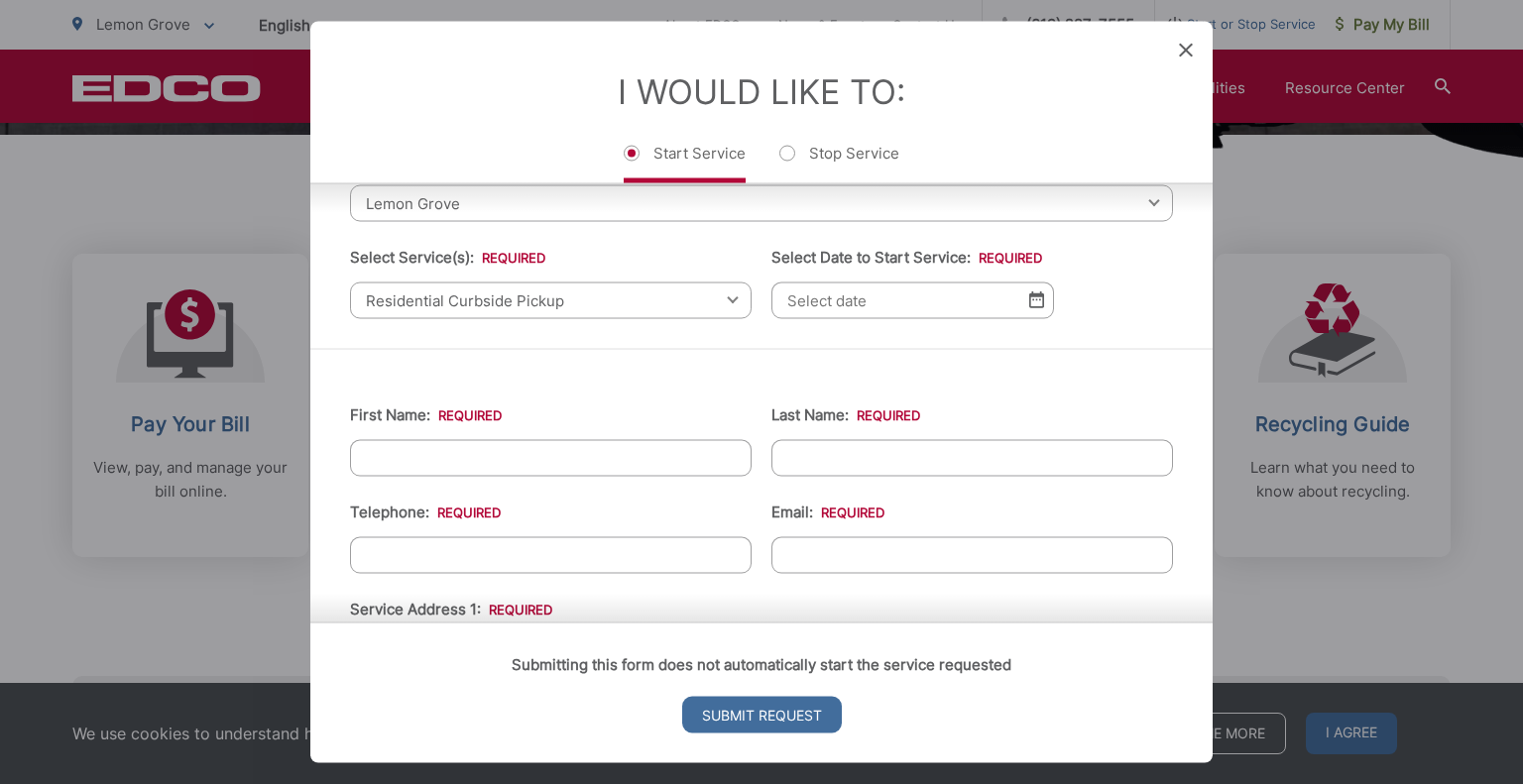 scroll, scrollTop: 107, scrollLeft: 0, axis: vertical 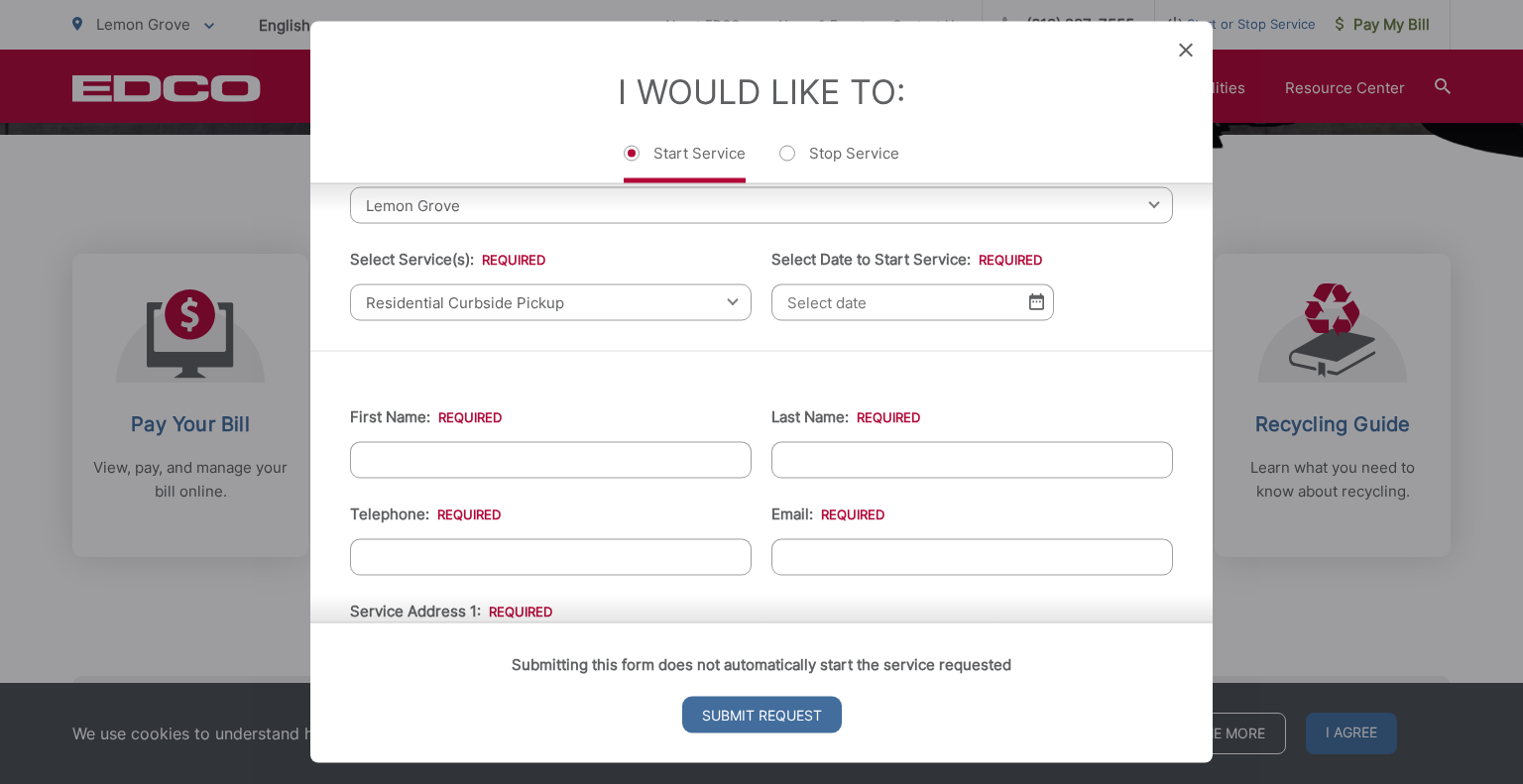 click at bounding box center (1036, 301) 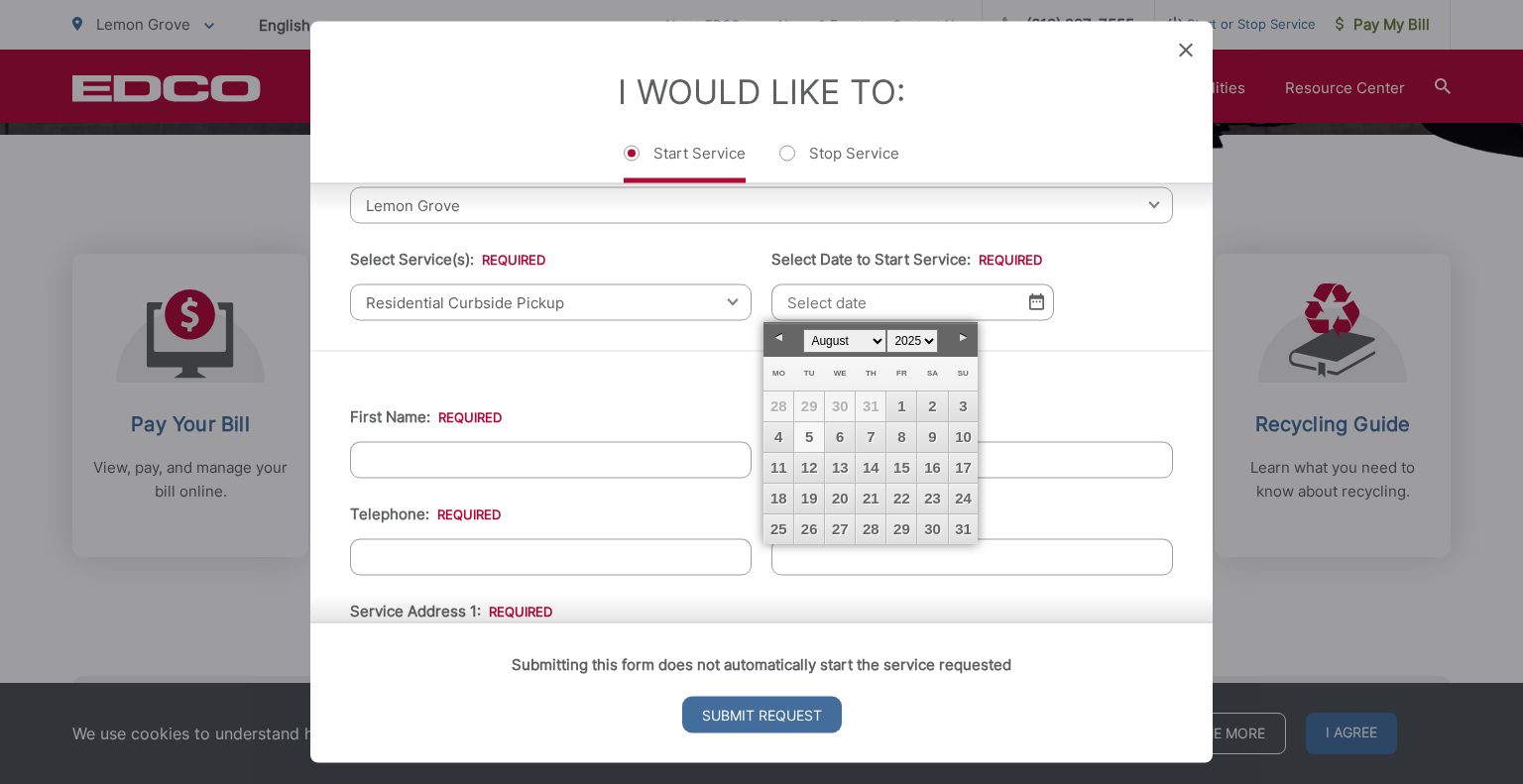click on "5" at bounding box center [809, 437] 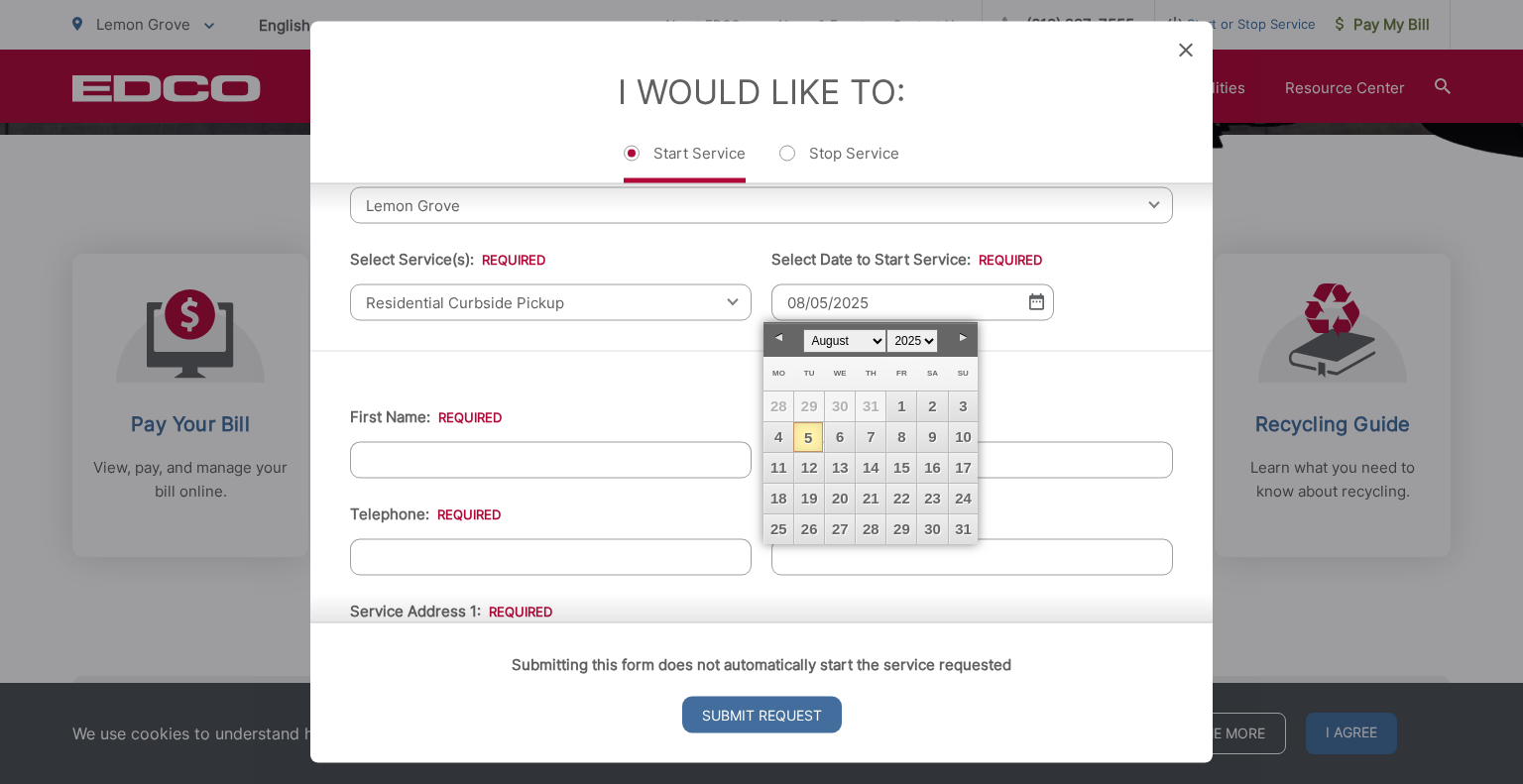 click on "5" at bounding box center [808, 437] 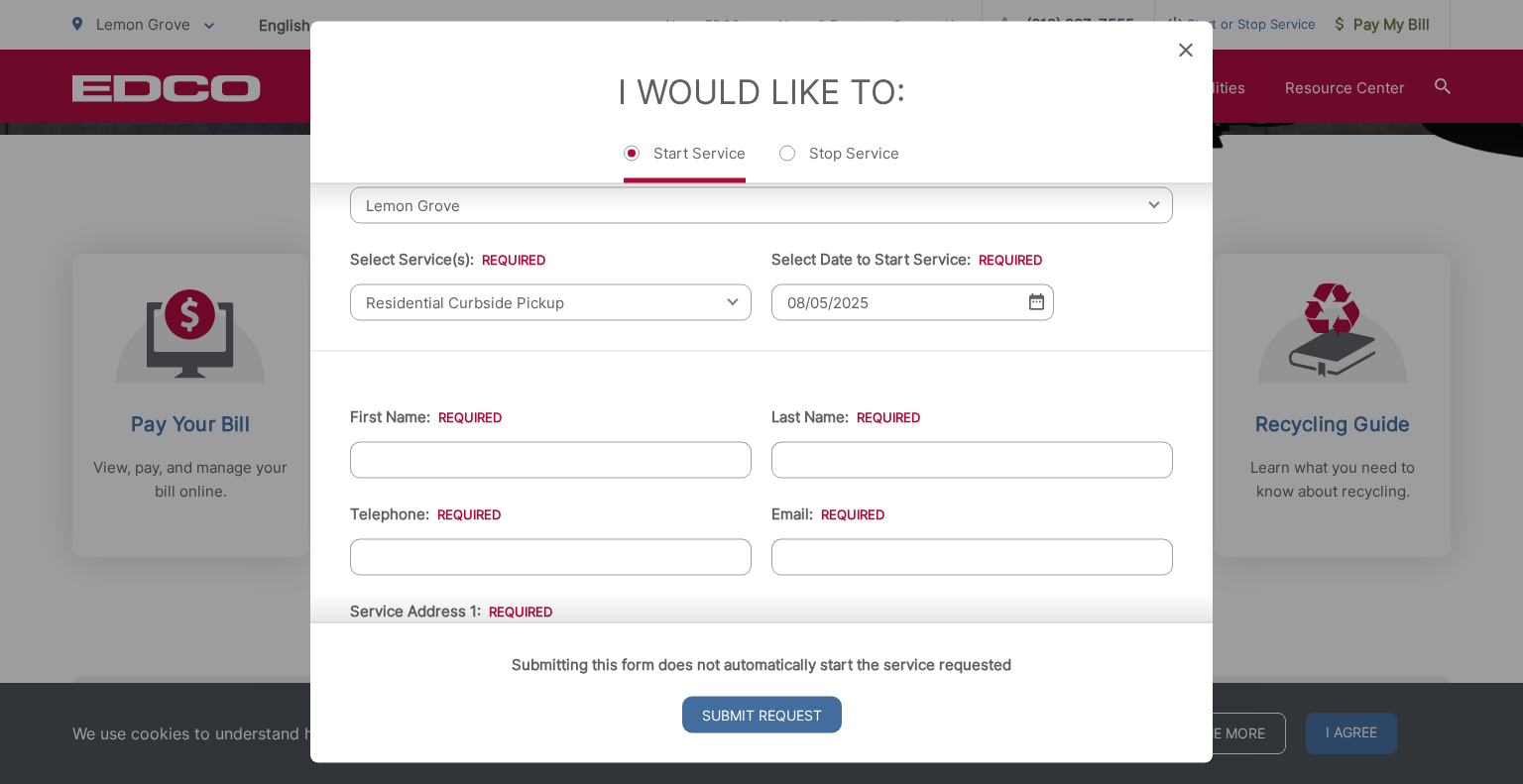 click on "First Name: *" at bounding box center [550, 459] 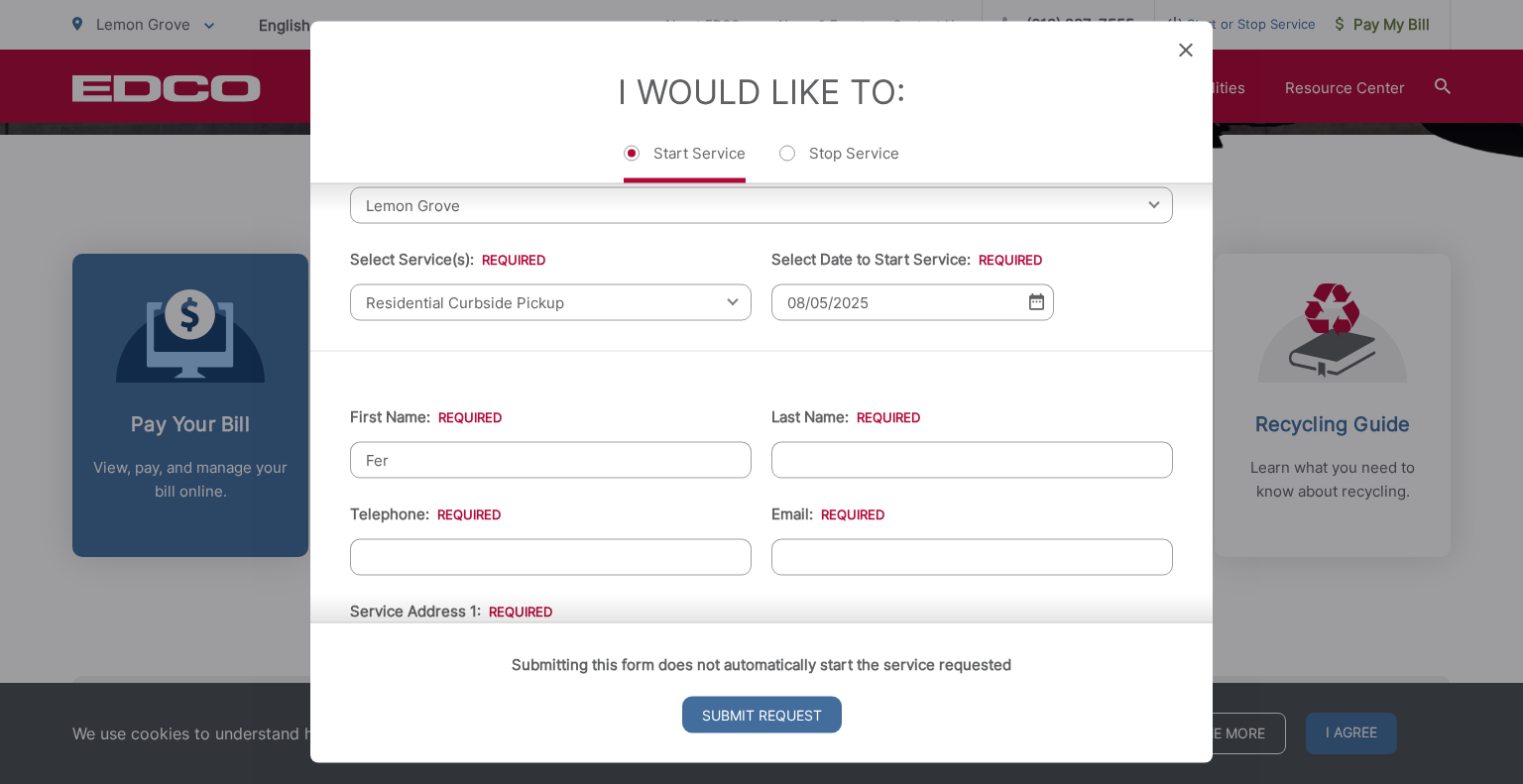 drag, startPoint x: 427, startPoint y: 441, endPoint x: 257, endPoint y: 447, distance: 170.10585 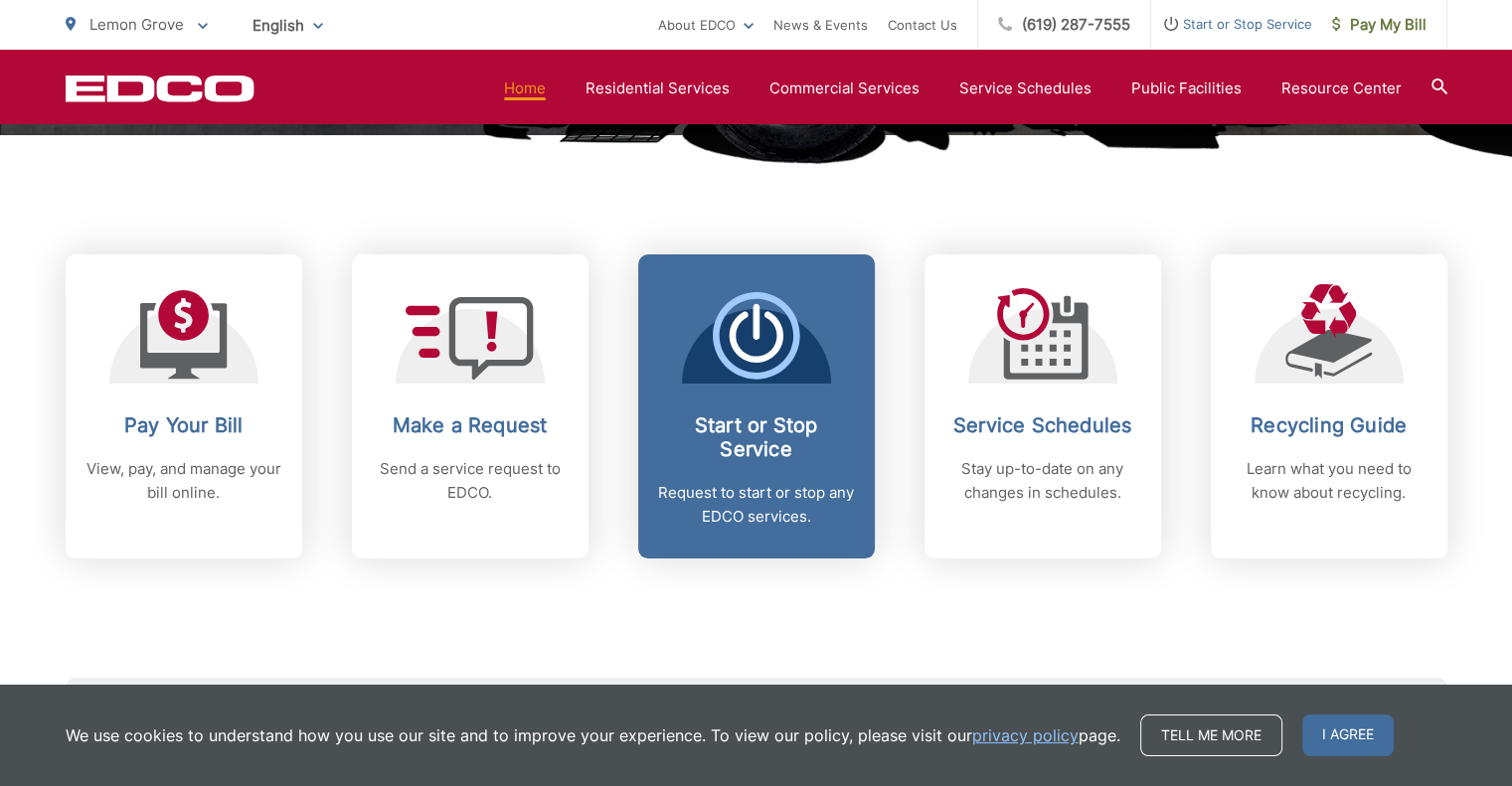 click at bounding box center [756, 334] 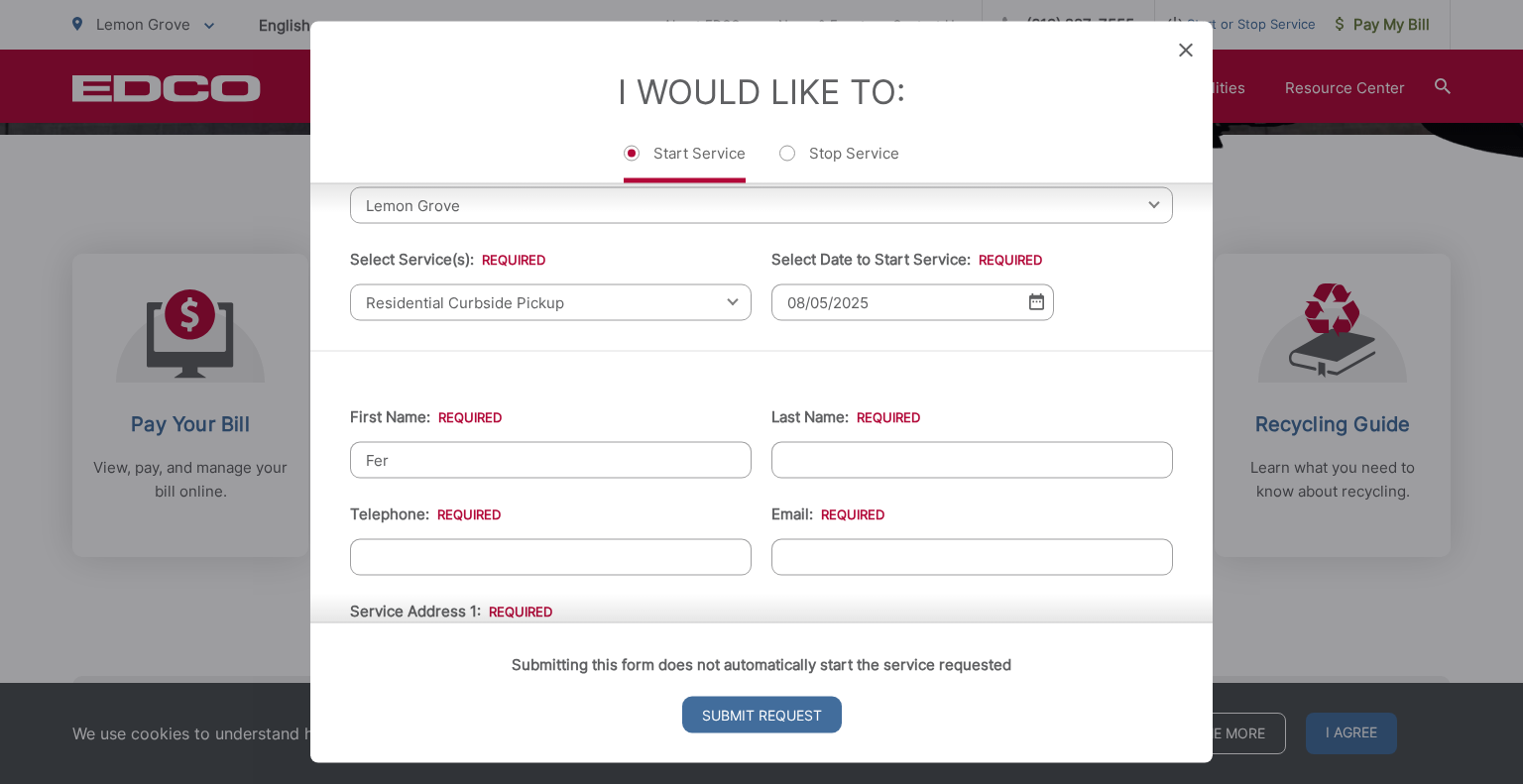 click on "First Name: * Fernando" at bounding box center [550, 441] 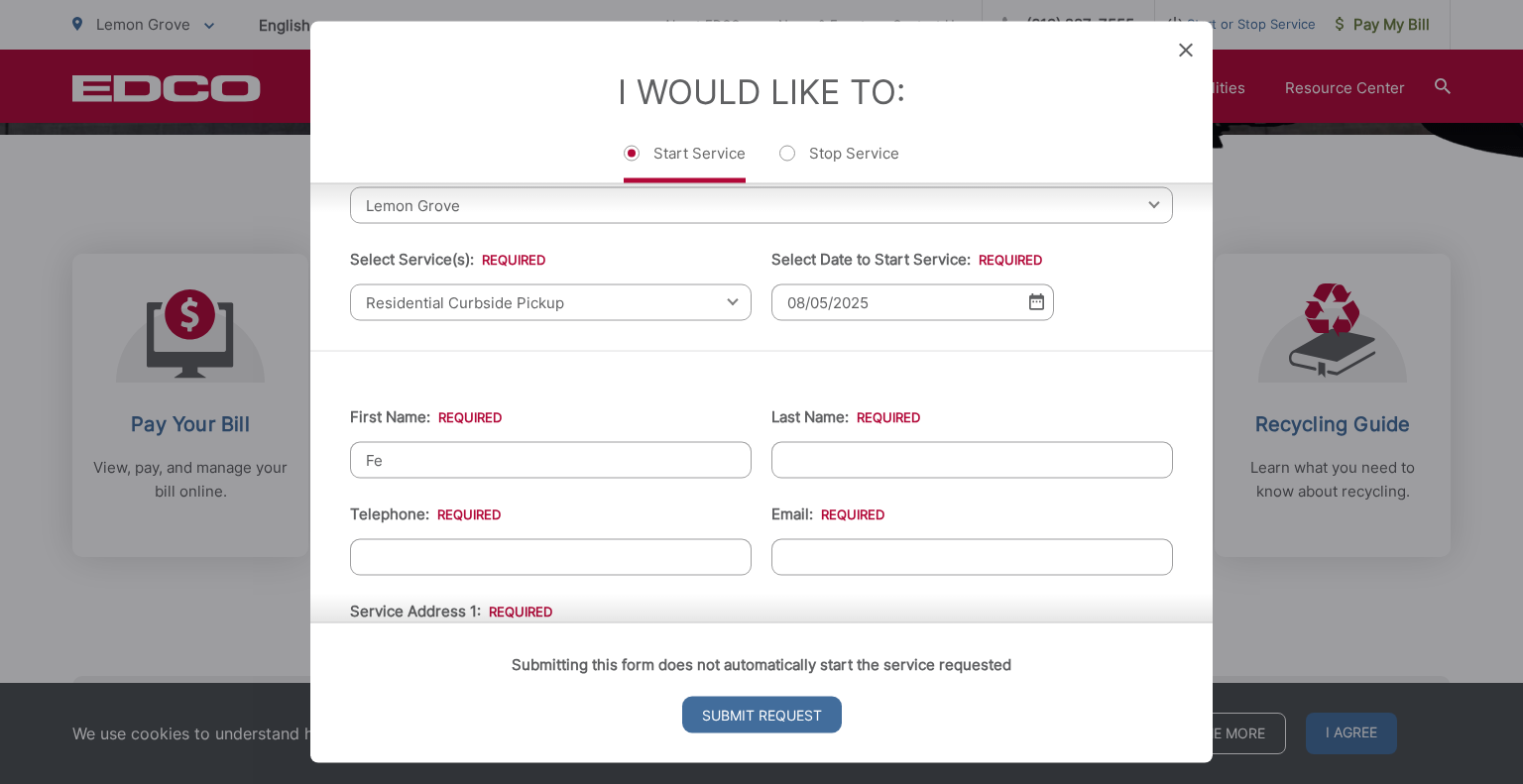 type on "F" 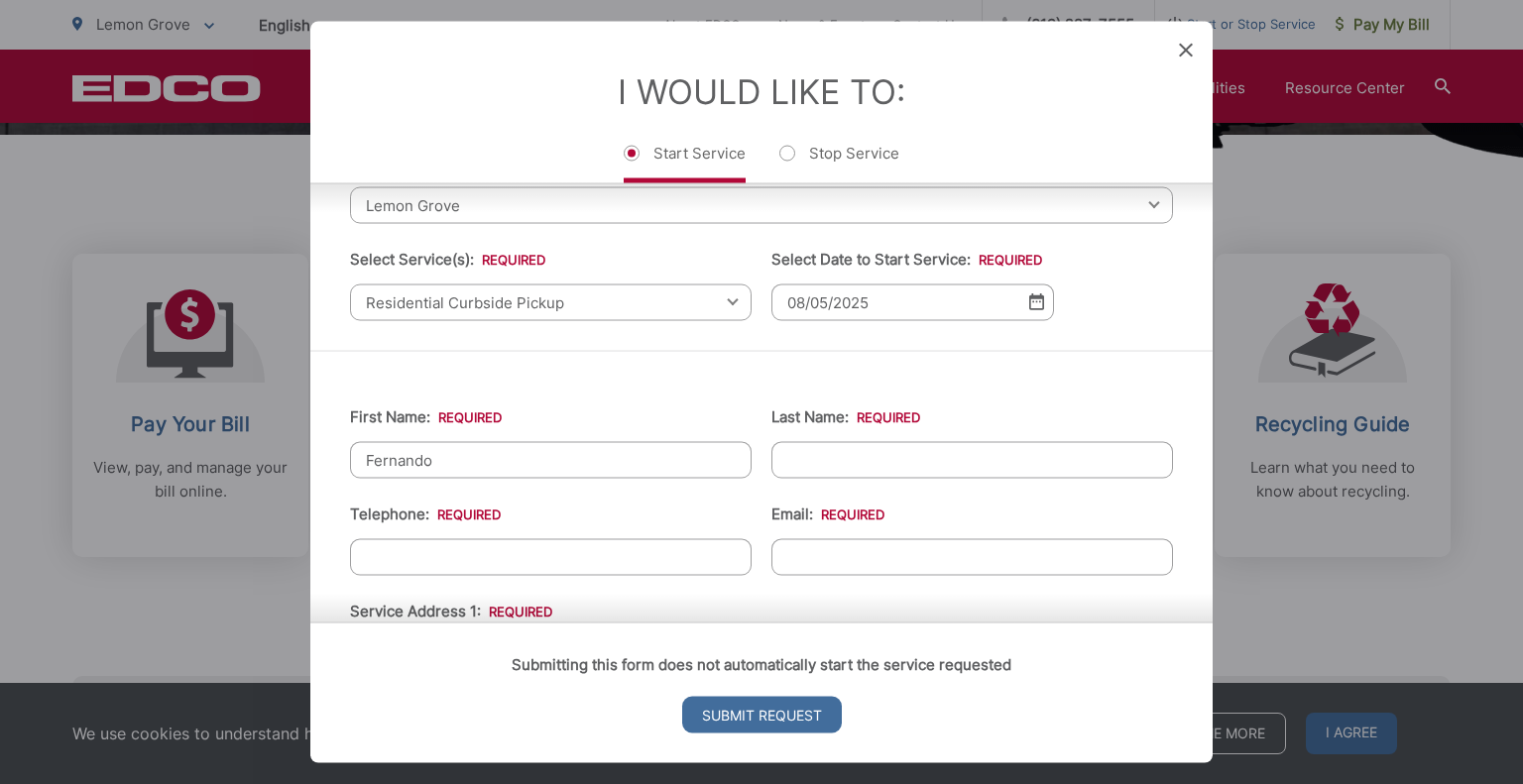 type on "Fernando" 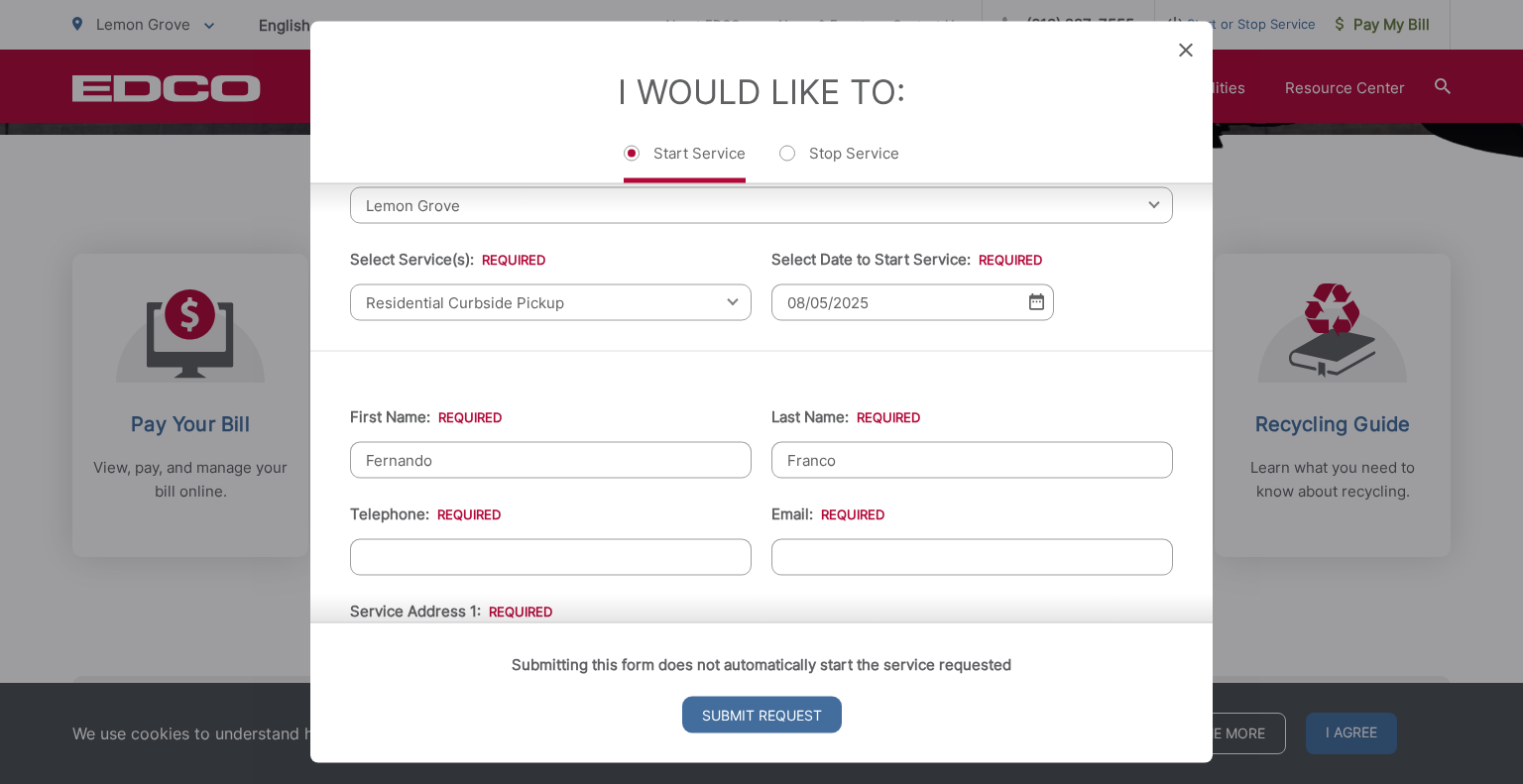 type on "Franco" 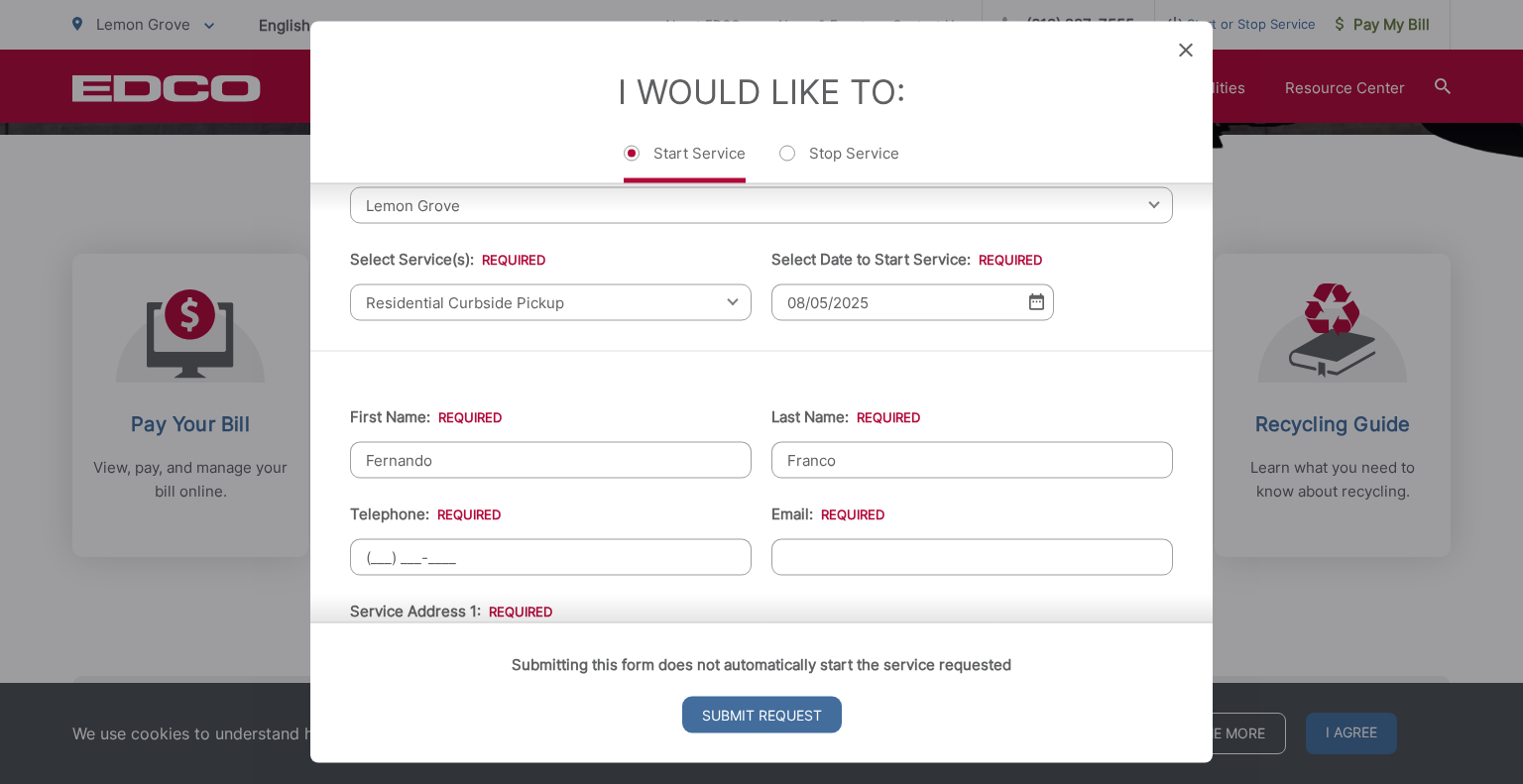 click on "(___) ___-____" at bounding box center [550, 556] 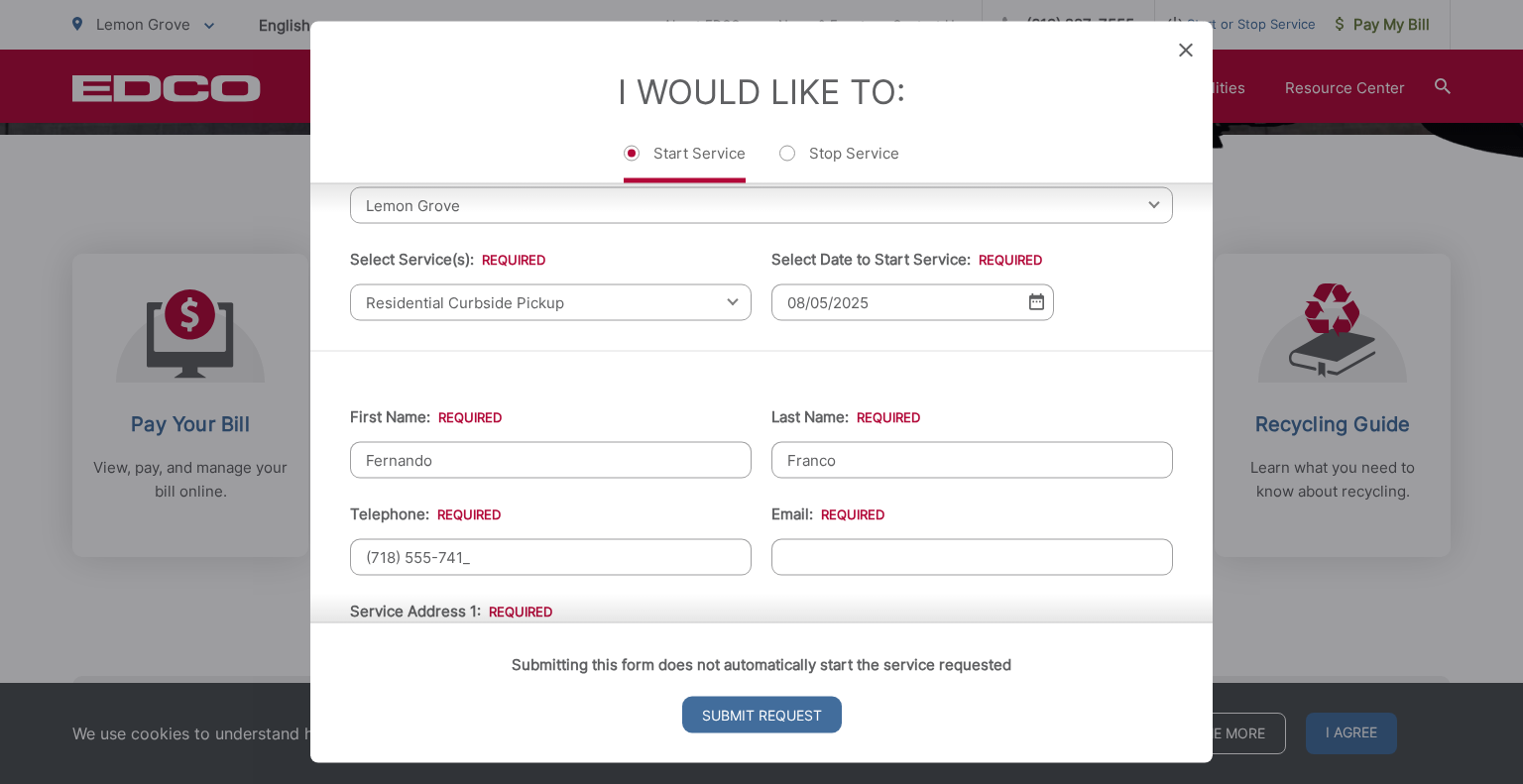 type on "(718) 555-7414" 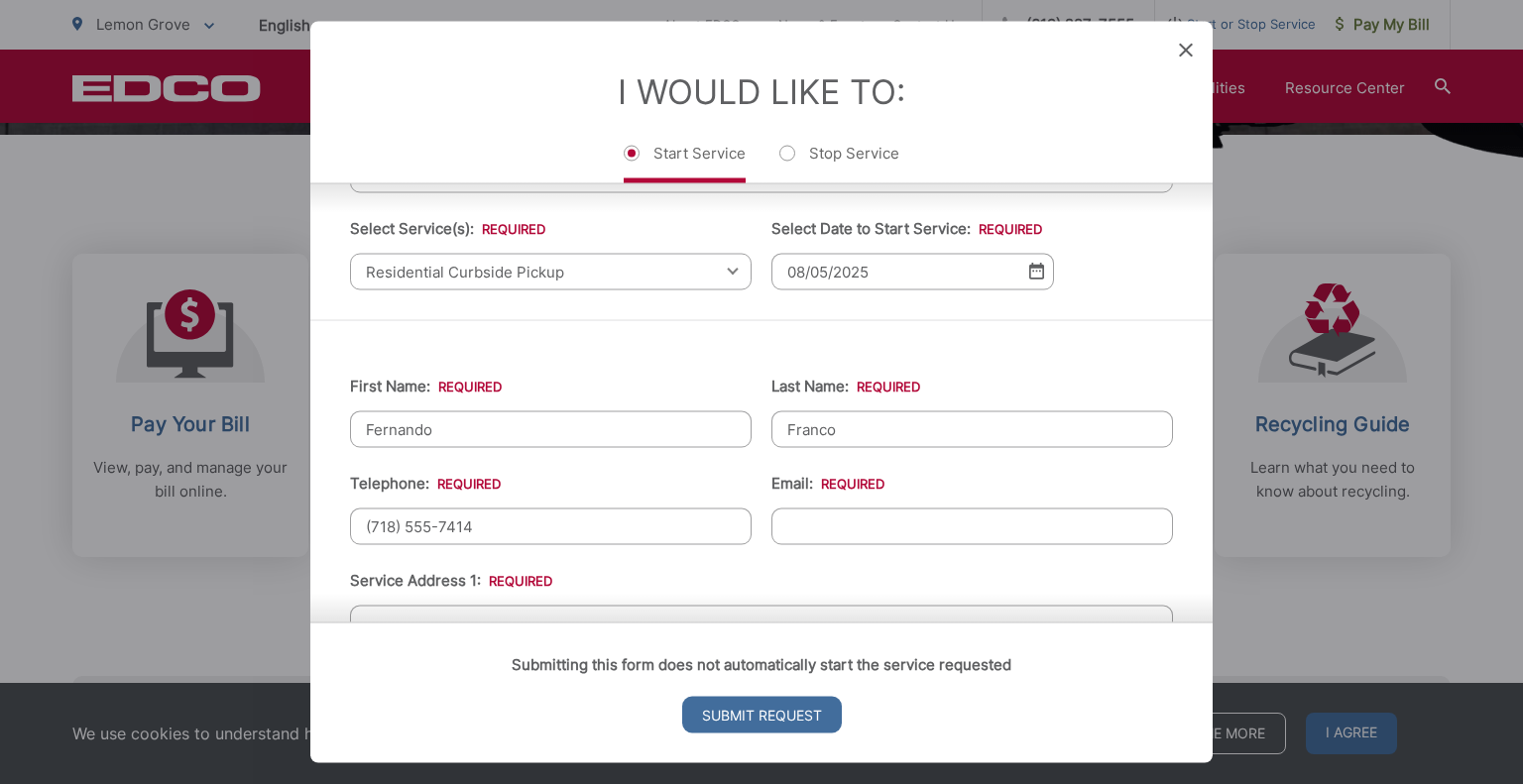 scroll, scrollTop: 182, scrollLeft: 0, axis: vertical 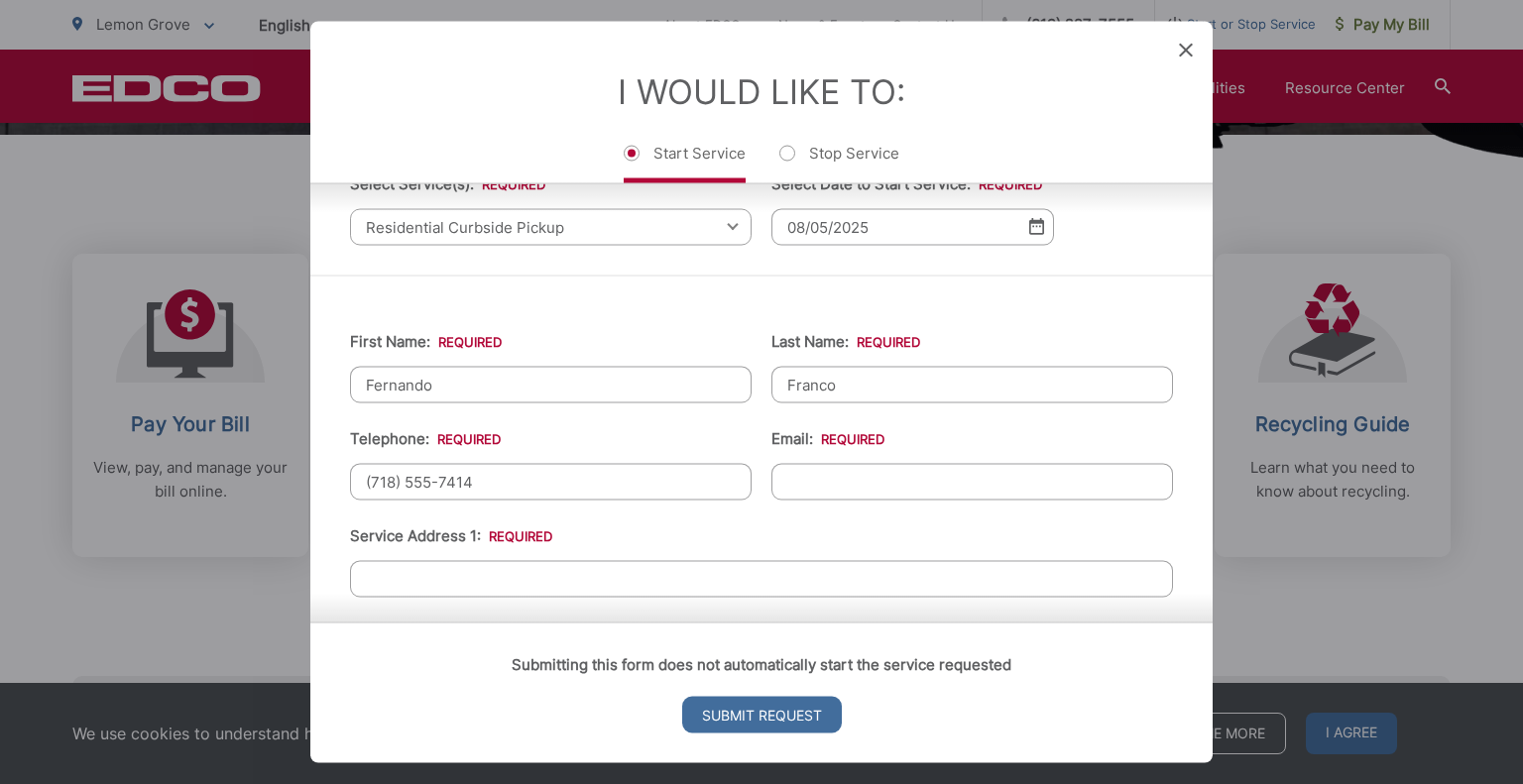 click on "Email: *" at bounding box center [972, 481] 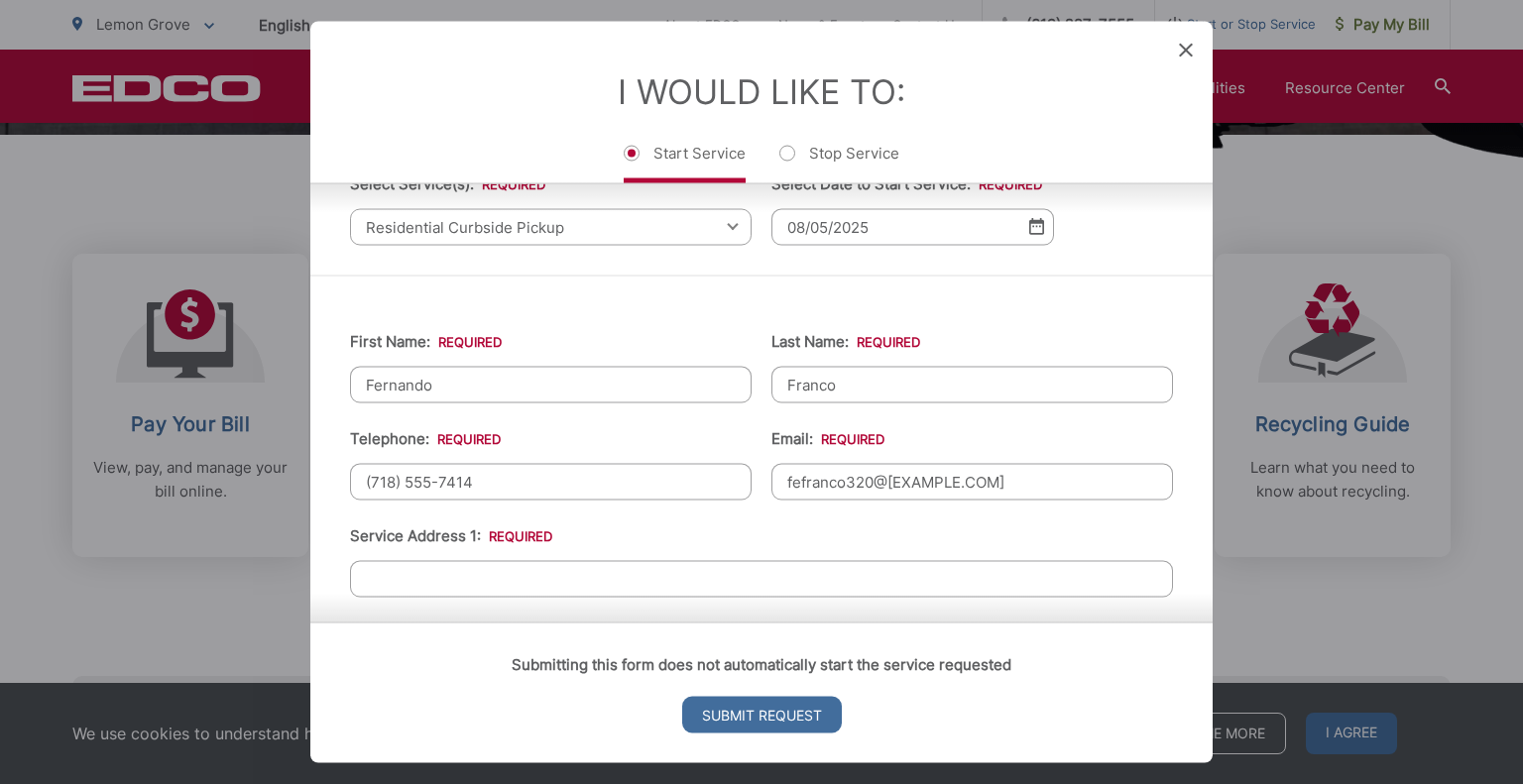 type on "fefranco320@[EXAMPLE.COM]" 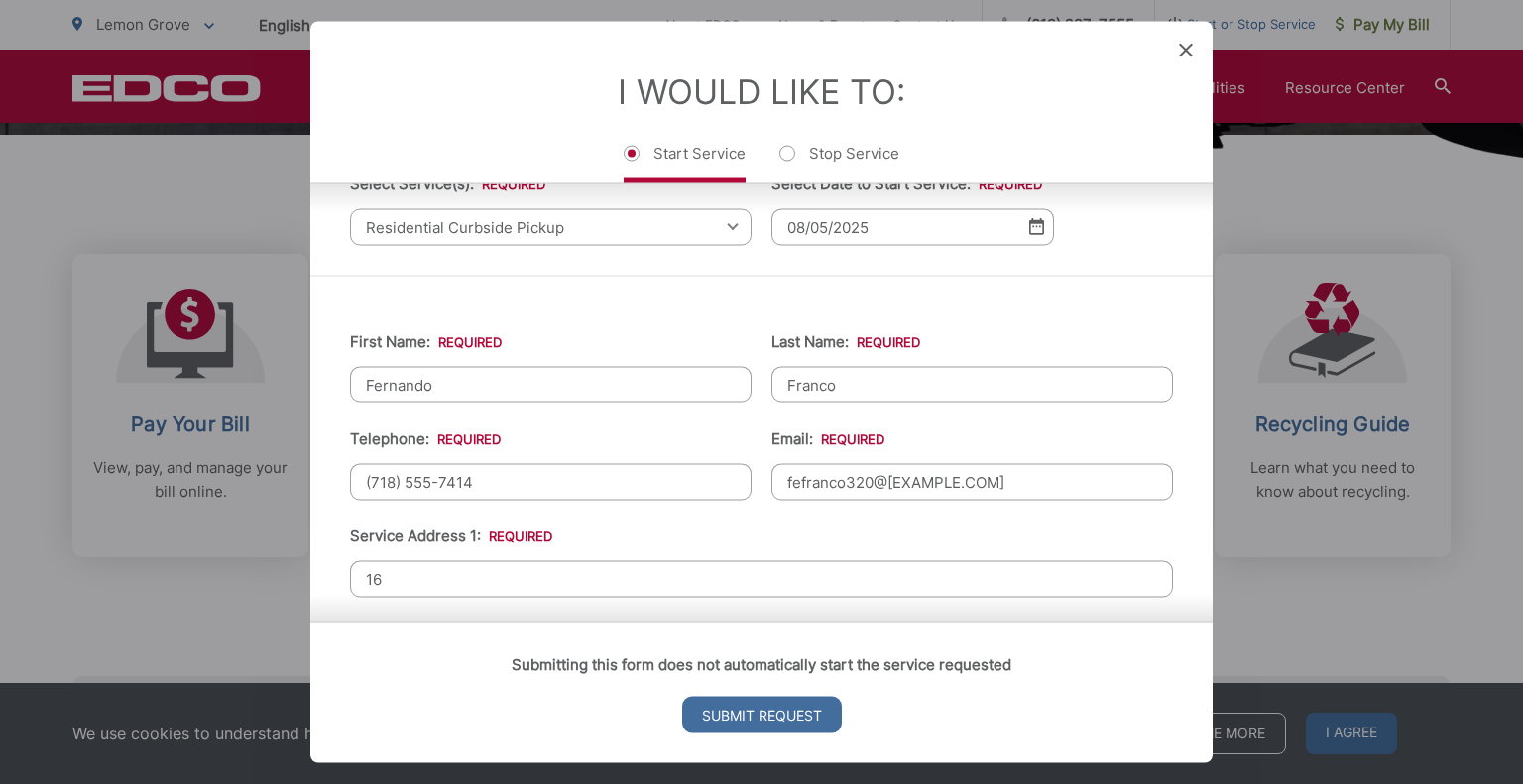 type on "1" 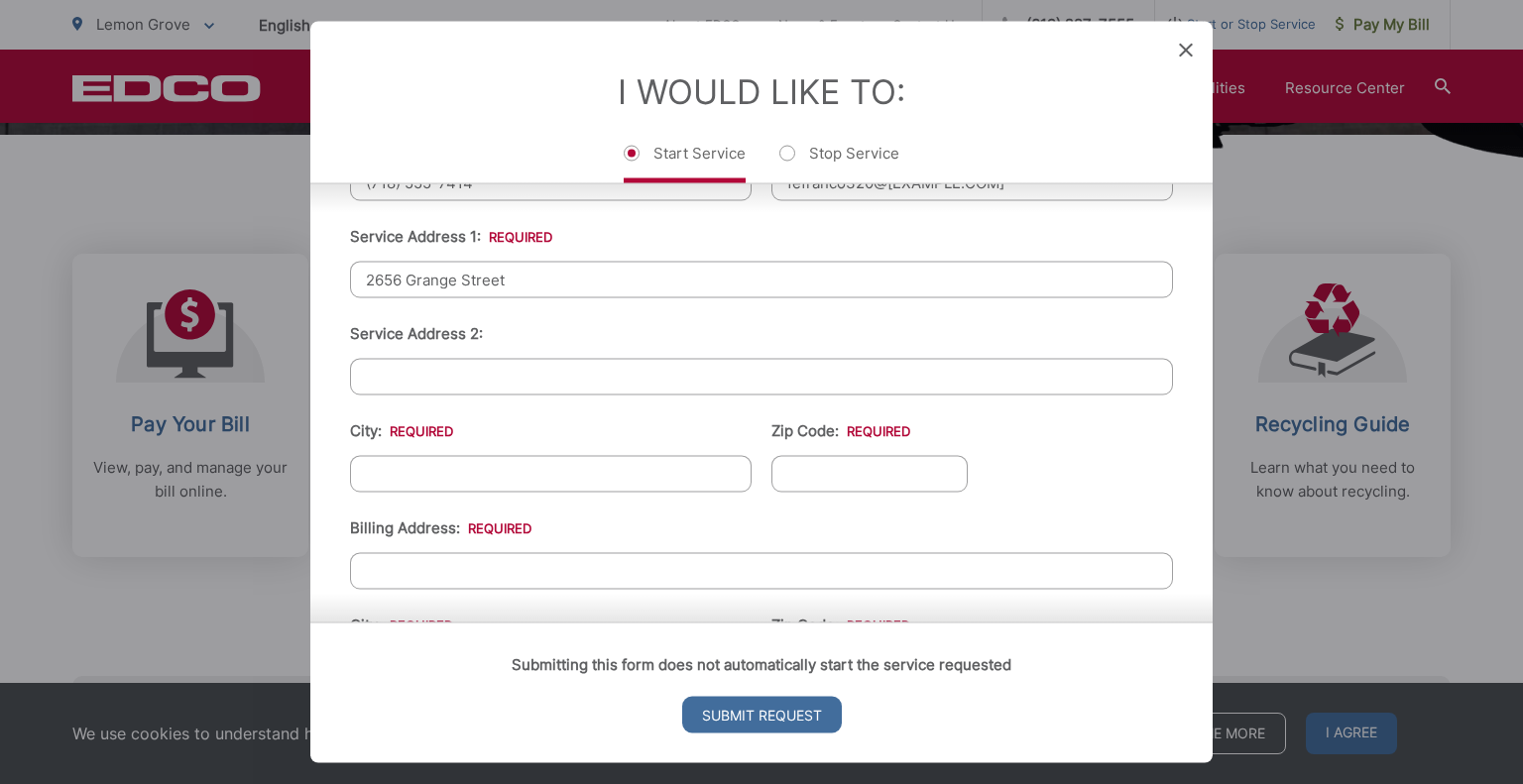scroll, scrollTop: 484, scrollLeft: 0, axis: vertical 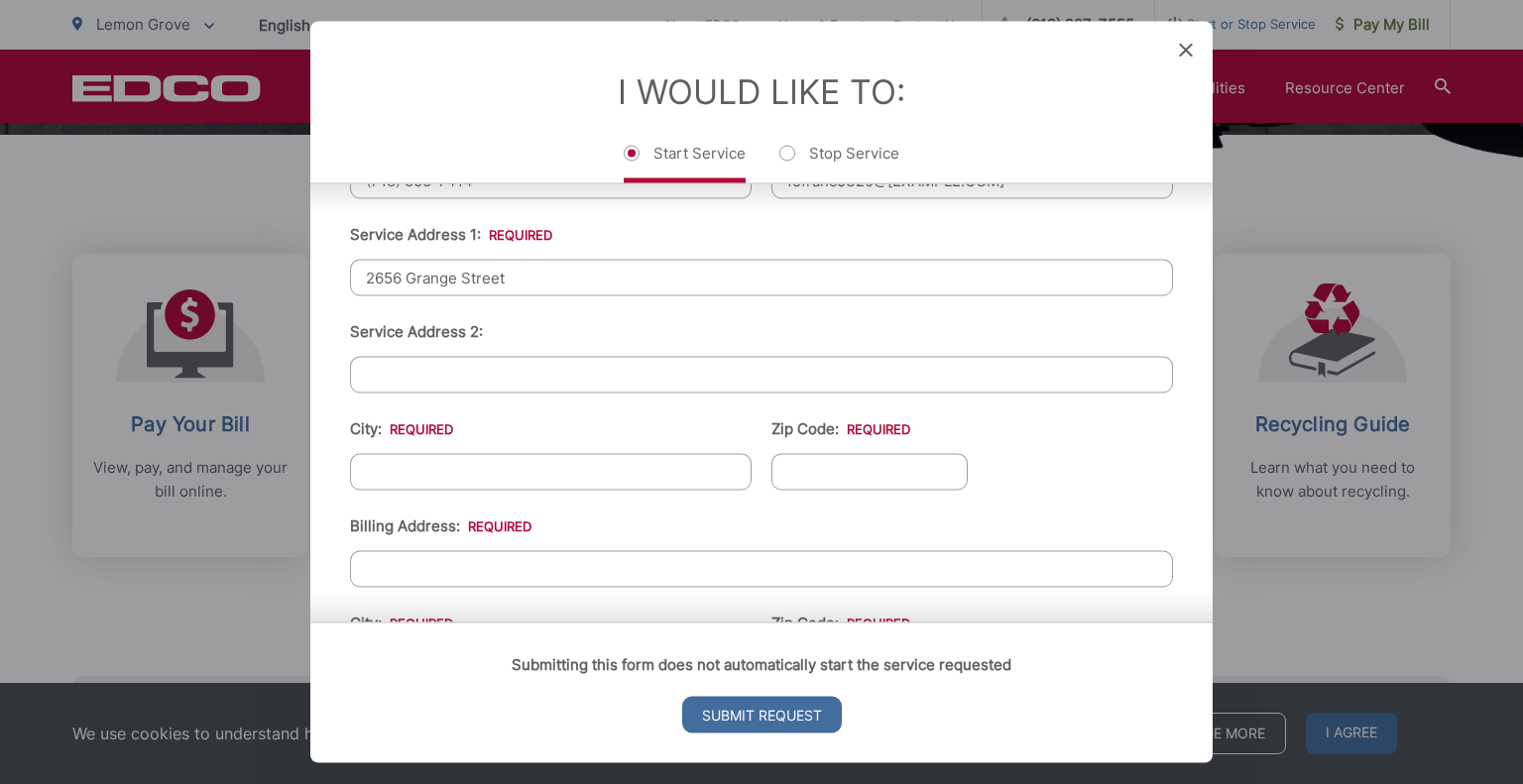type on "2656 Grange Street" 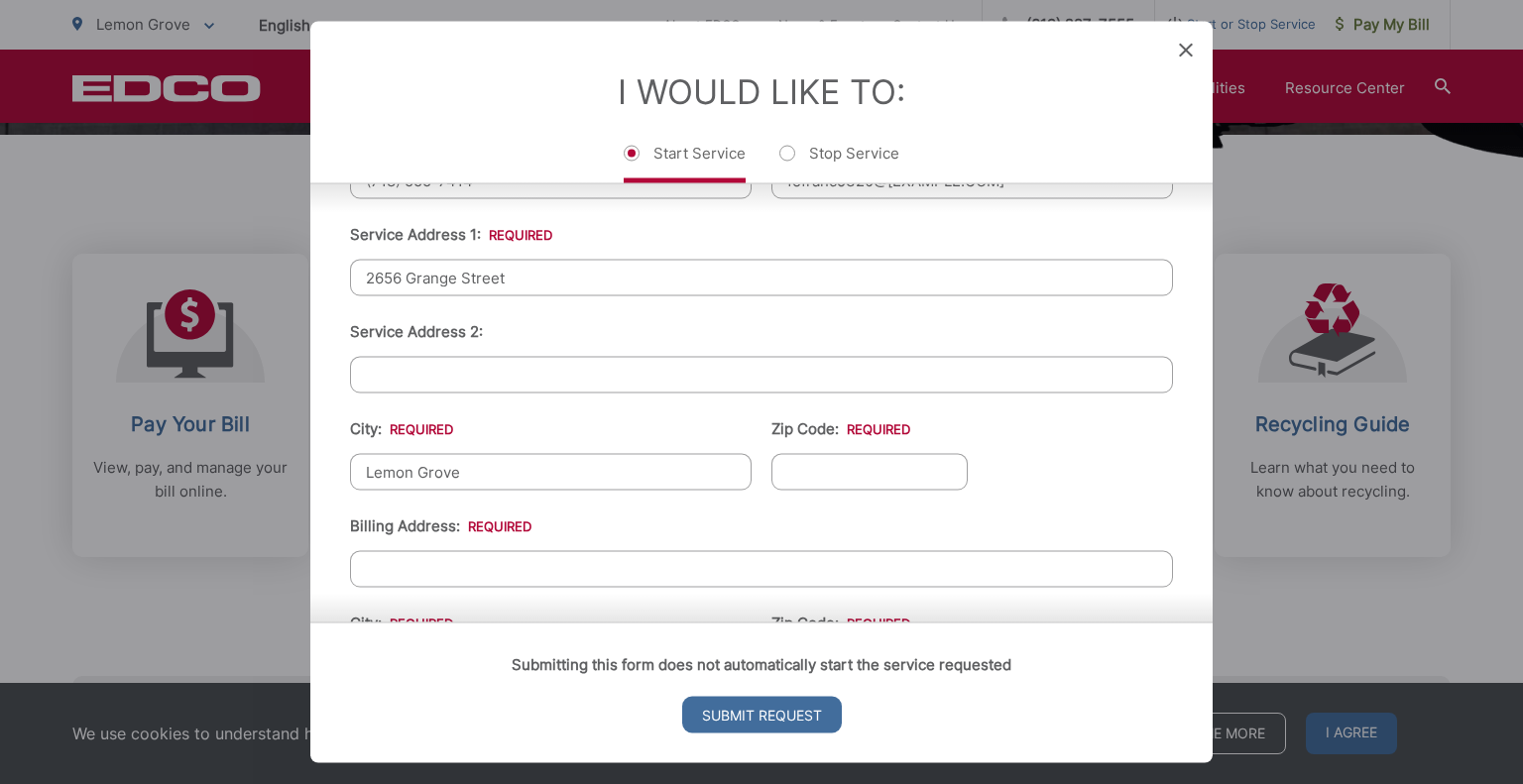 type on "Lemon Grove" 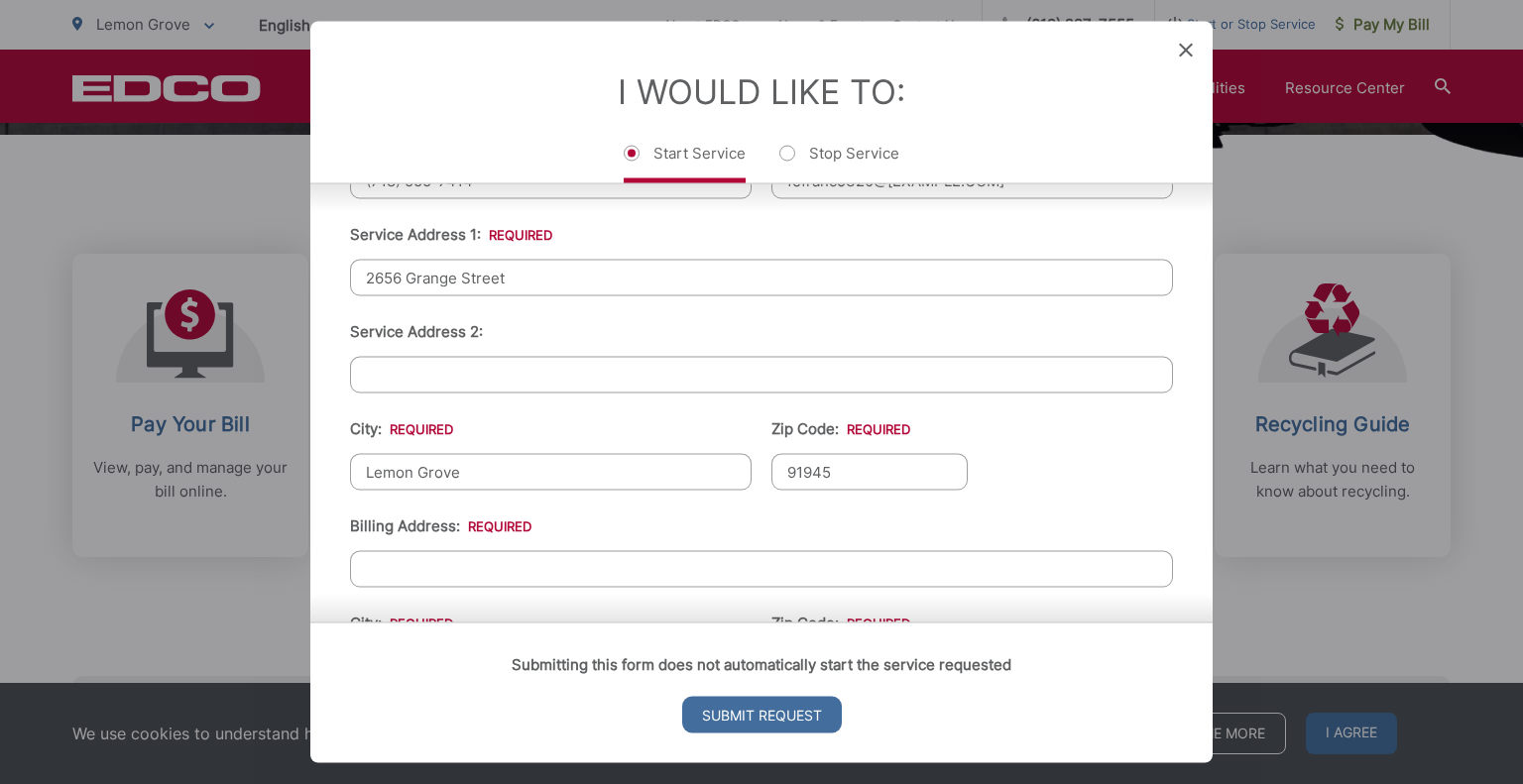 type on "91945" 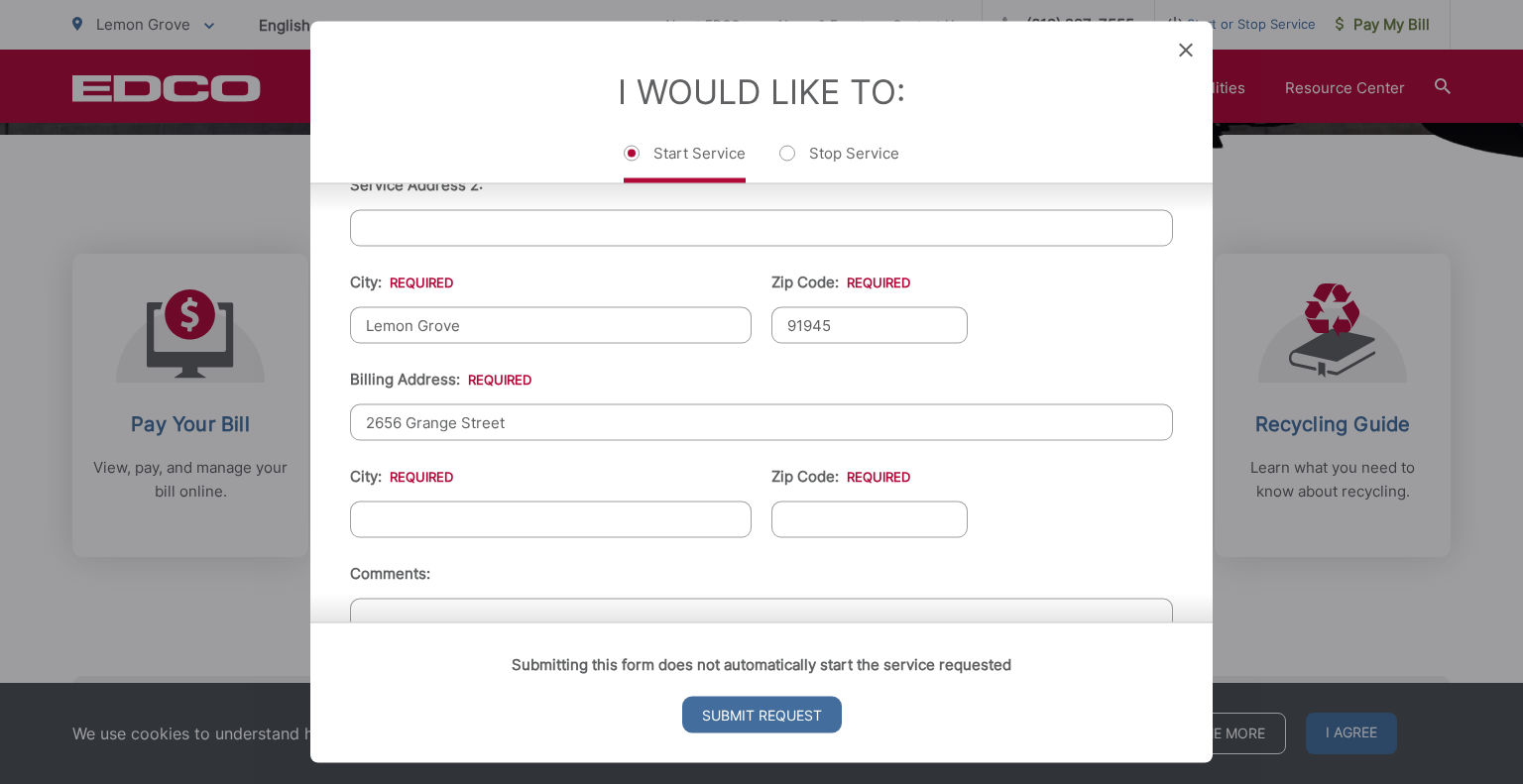 scroll, scrollTop: 638, scrollLeft: 0, axis: vertical 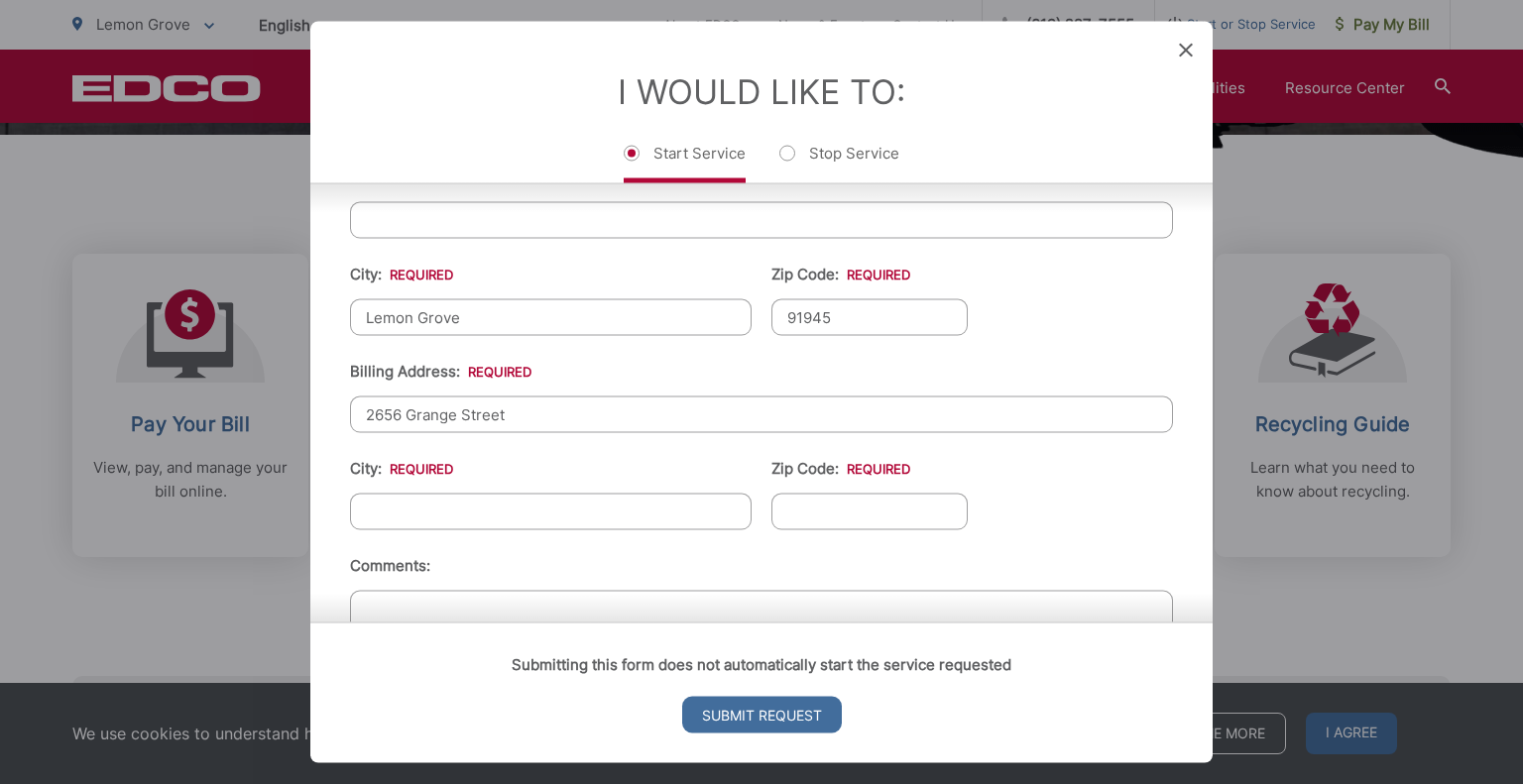 type on "2656 Grange Street" 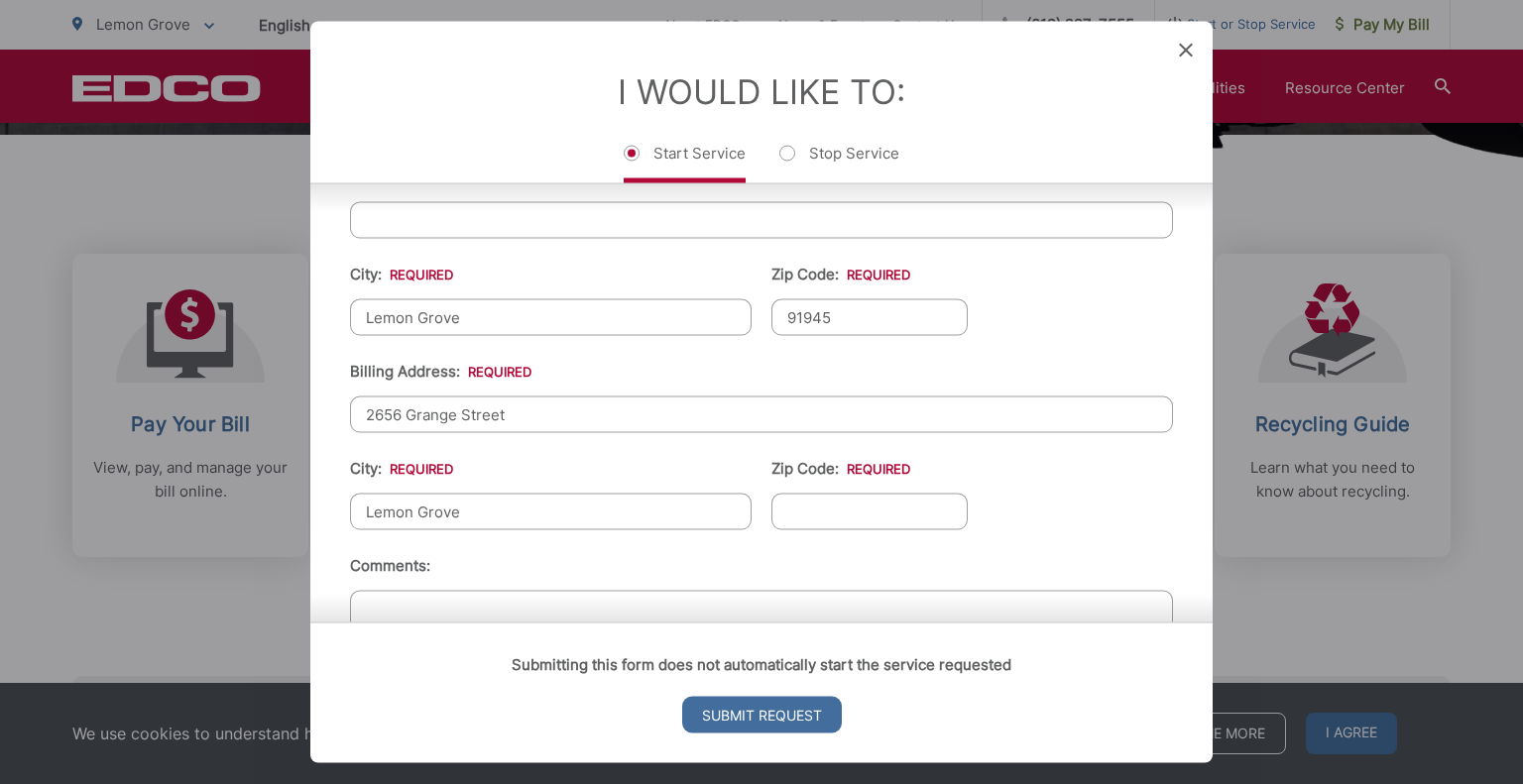 type on "Lemon Grove" 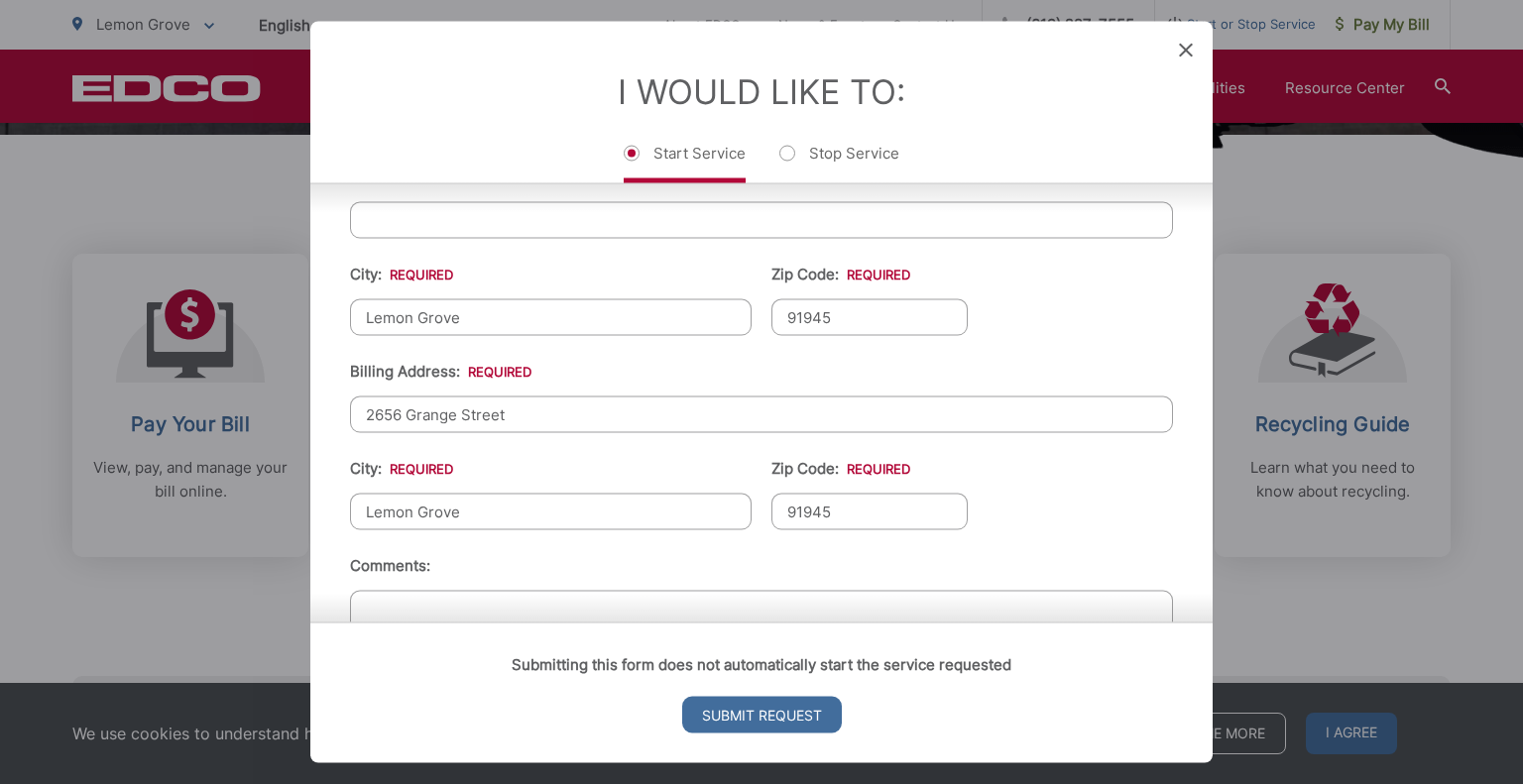 type on "91945" 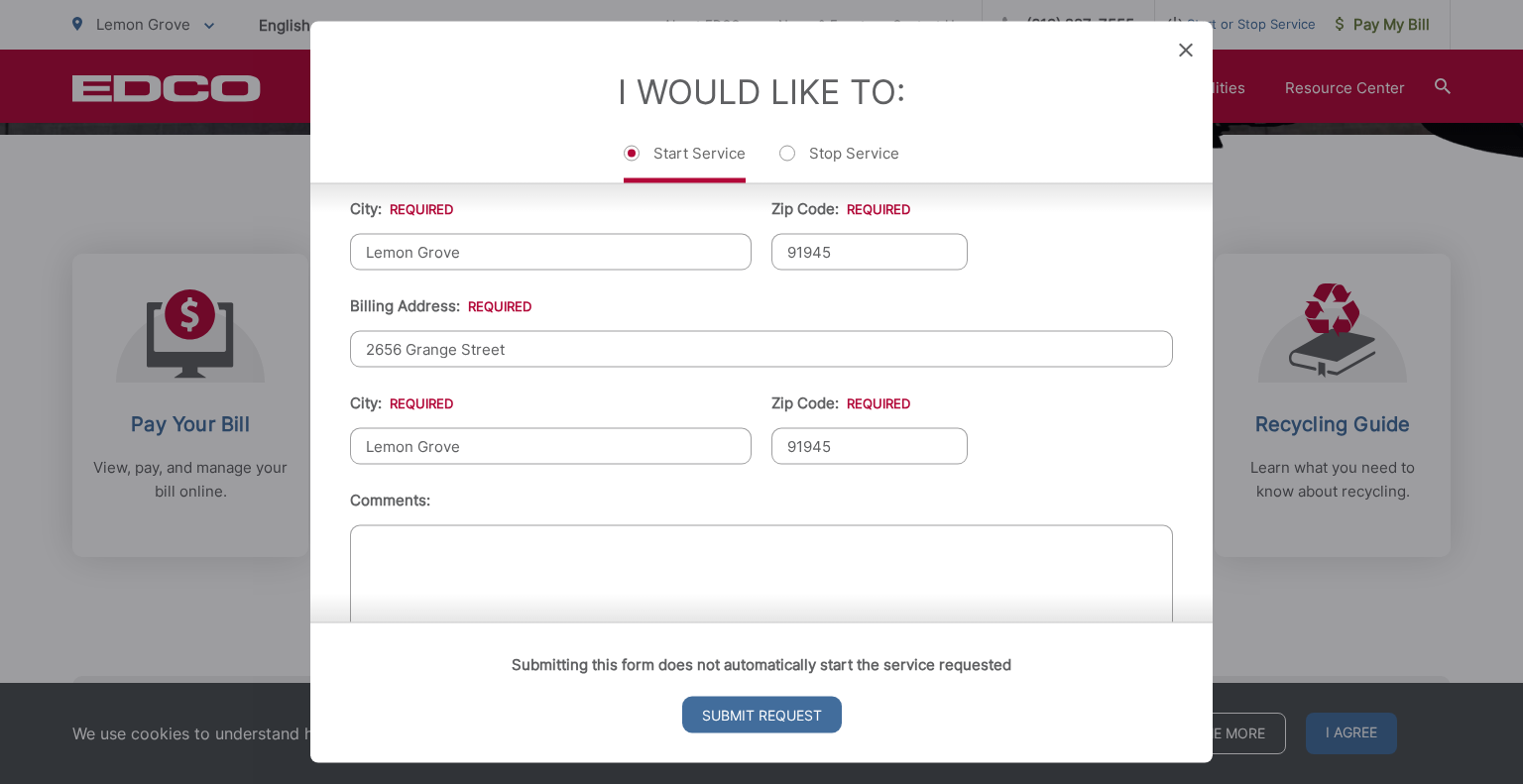 scroll, scrollTop: 753, scrollLeft: 0, axis: vertical 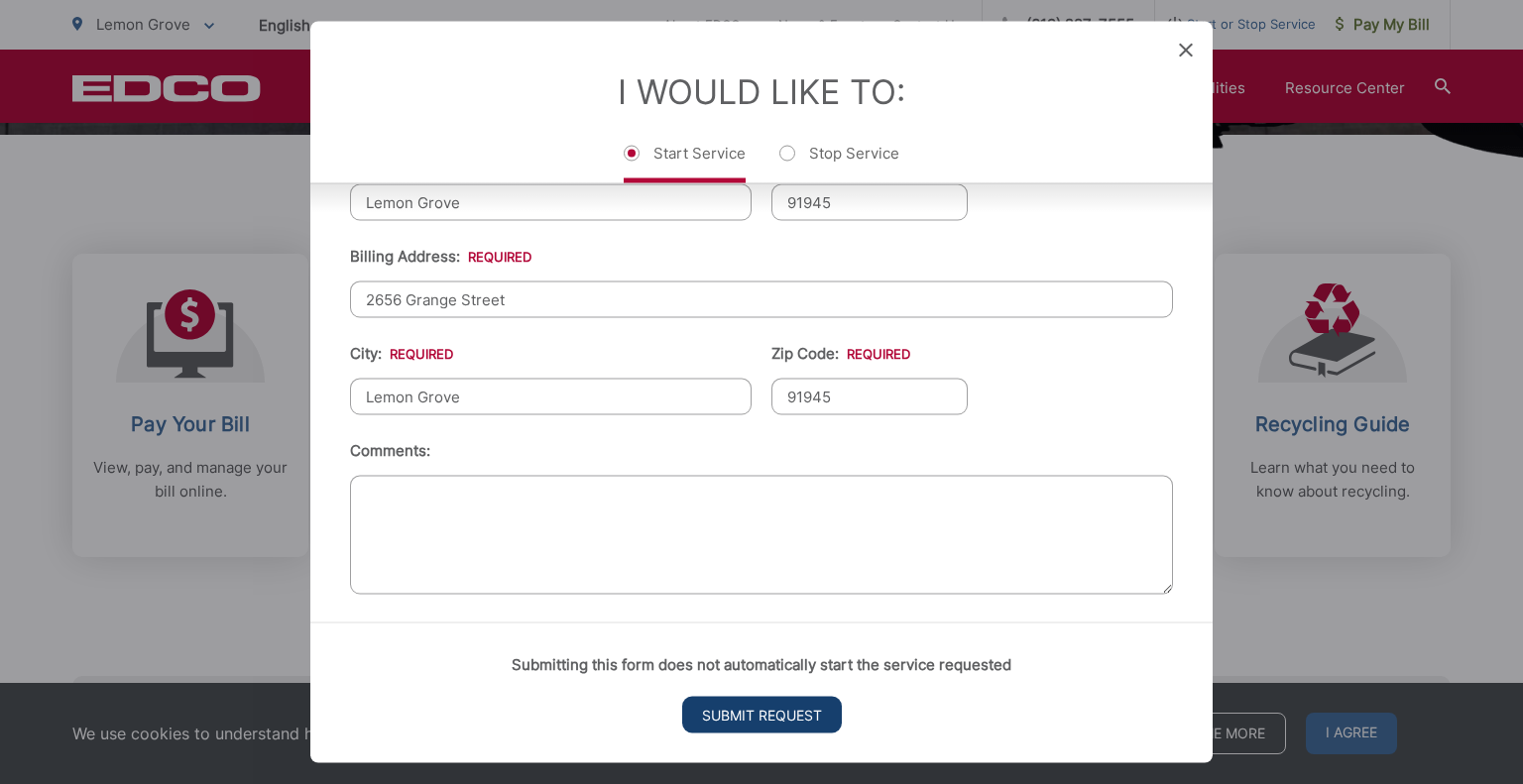 click on "Submit Request" at bounding box center [762, 715] 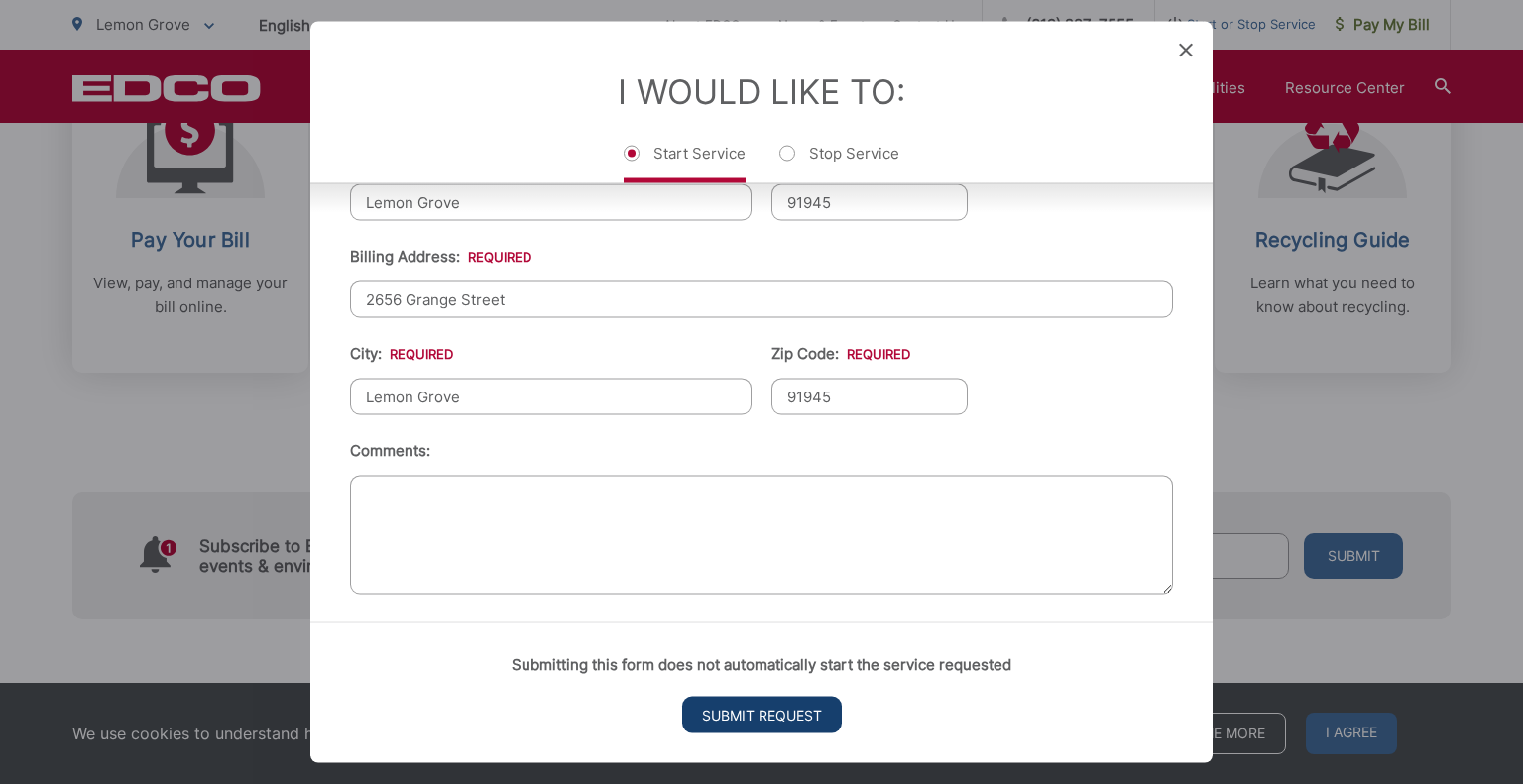 scroll, scrollTop: 0, scrollLeft: 0, axis: both 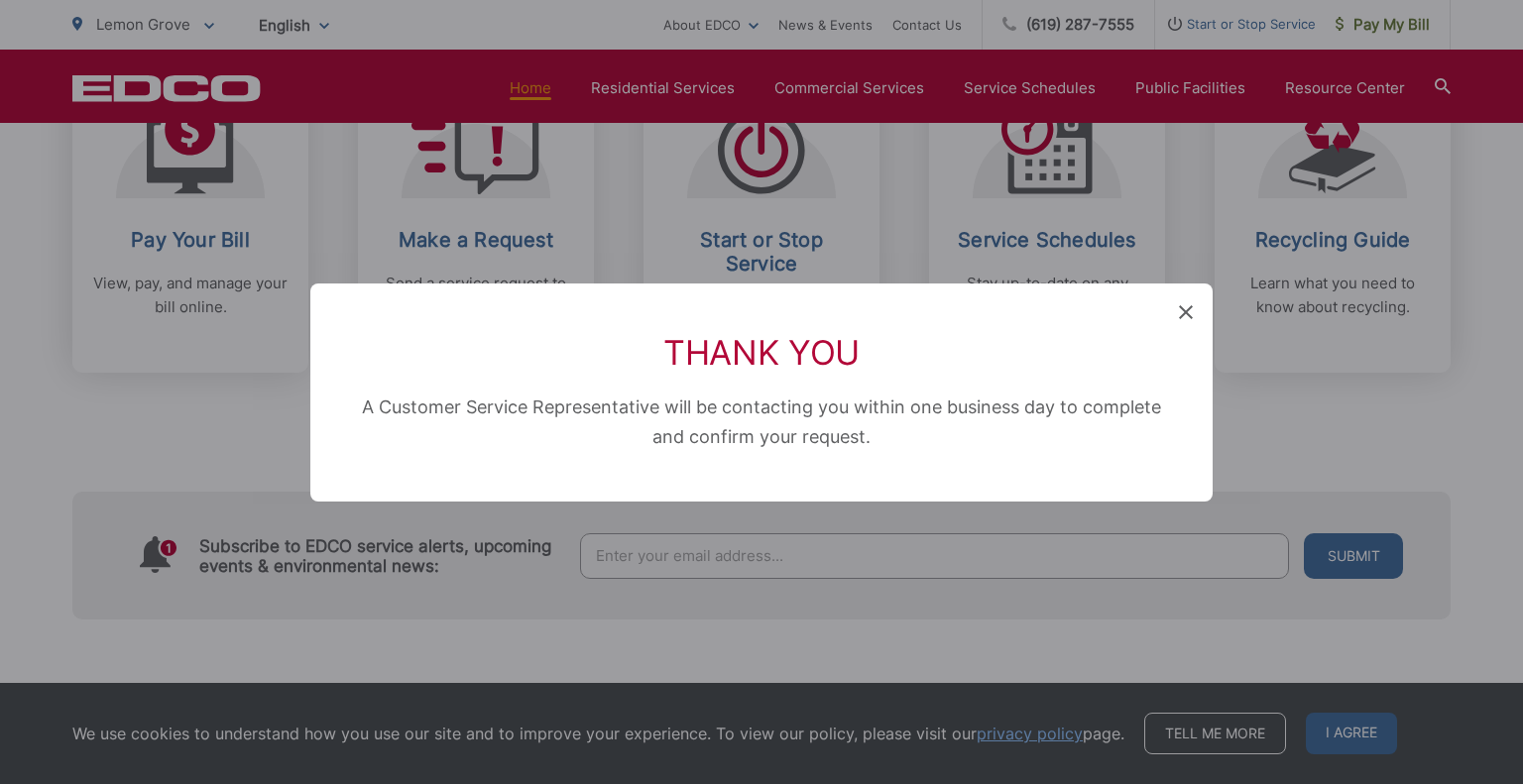 click 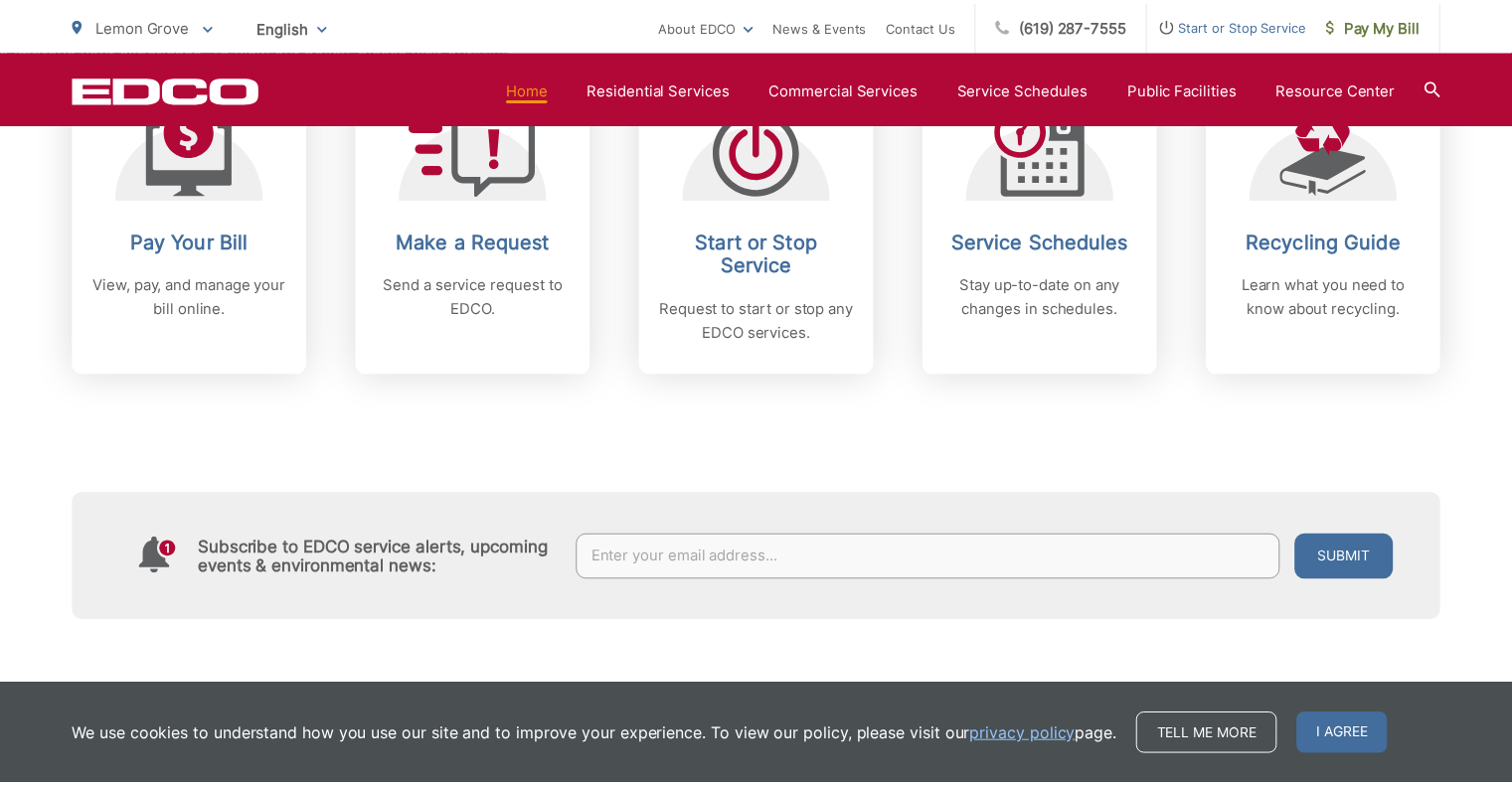 scroll, scrollTop: 734, scrollLeft: 0, axis: vertical 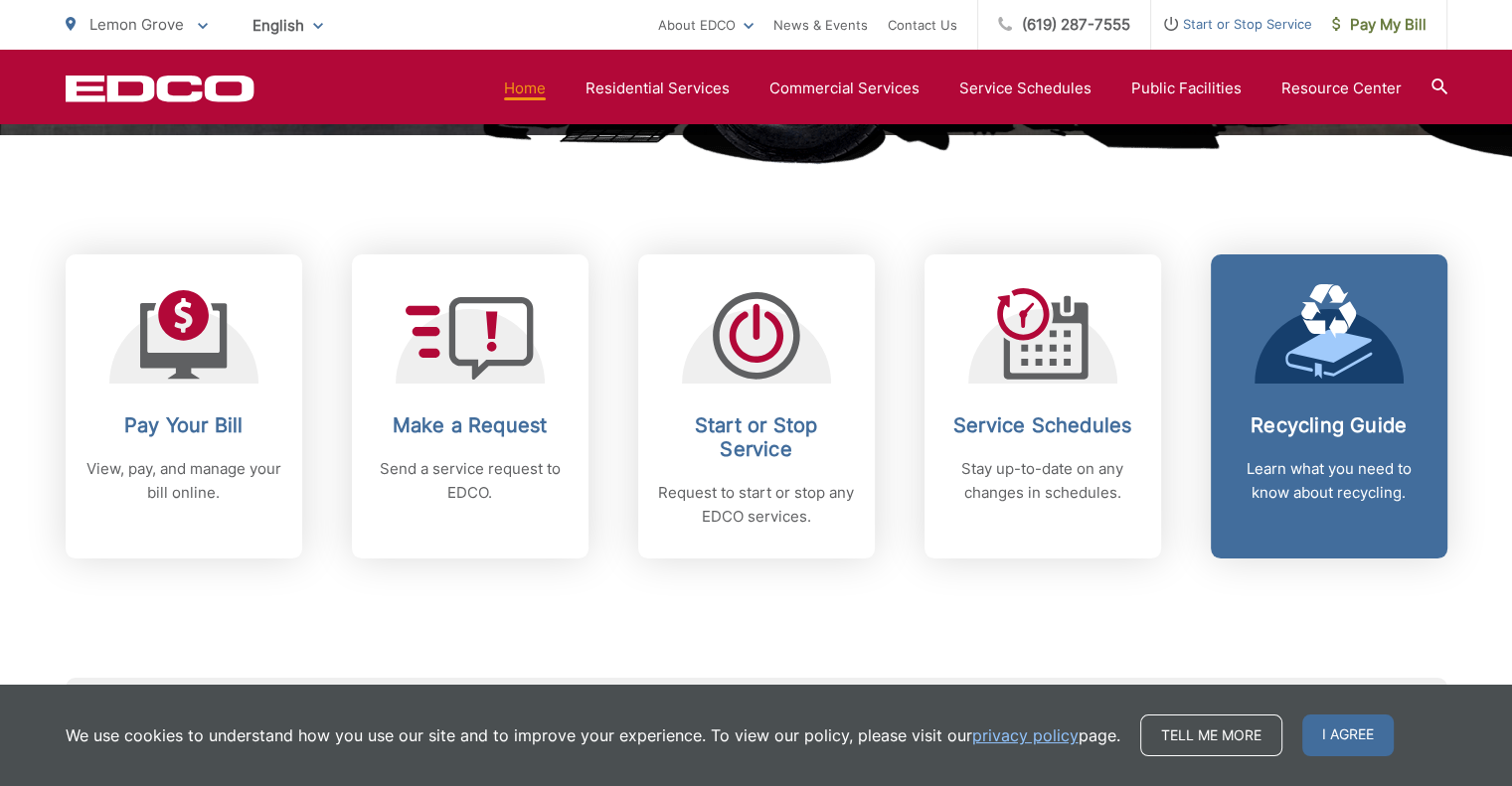 click on "Recycling Guide
Learn what you need to know about recycling." at bounding box center [1329, 406] 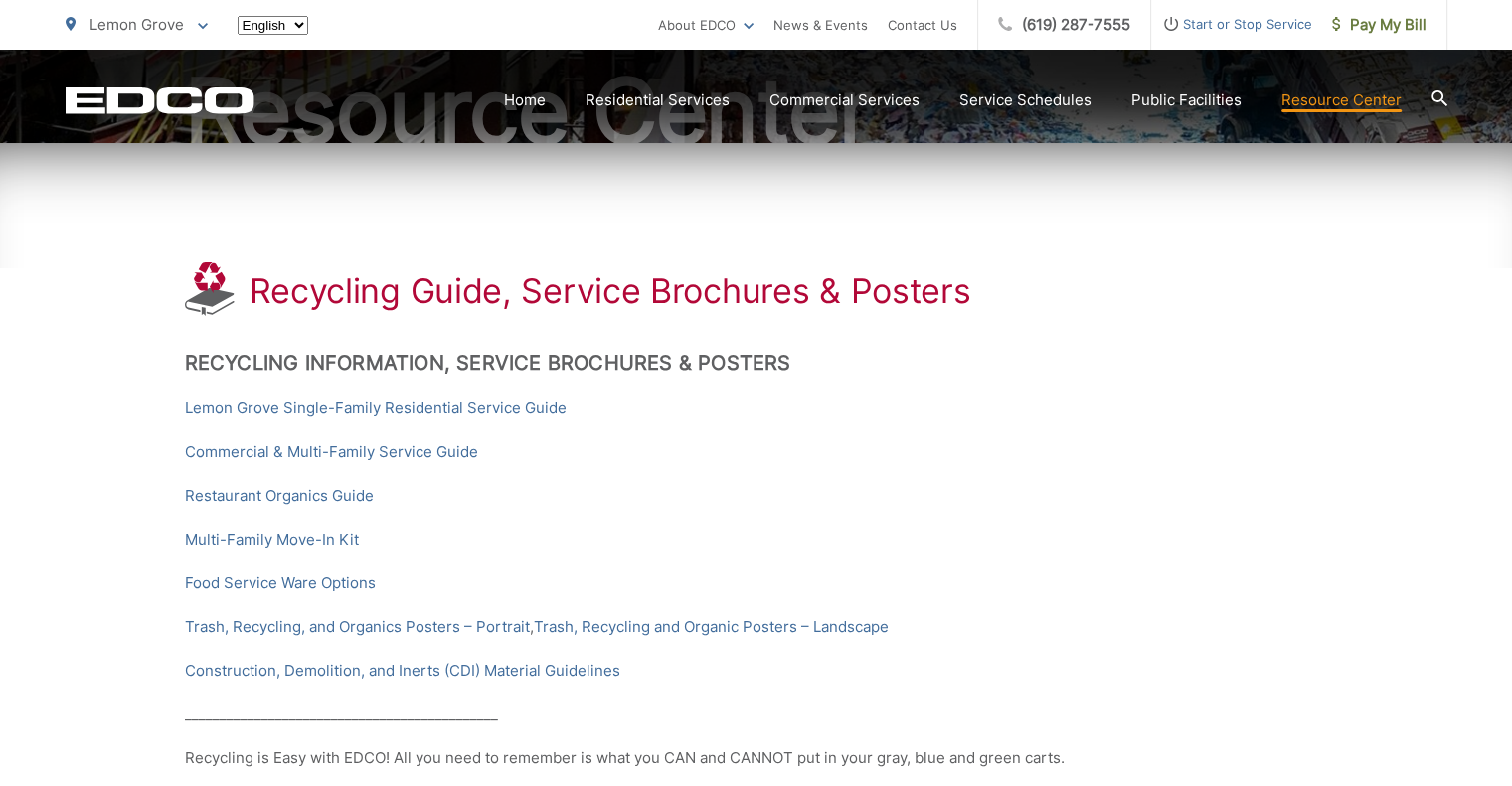 scroll, scrollTop: 270, scrollLeft: 0, axis: vertical 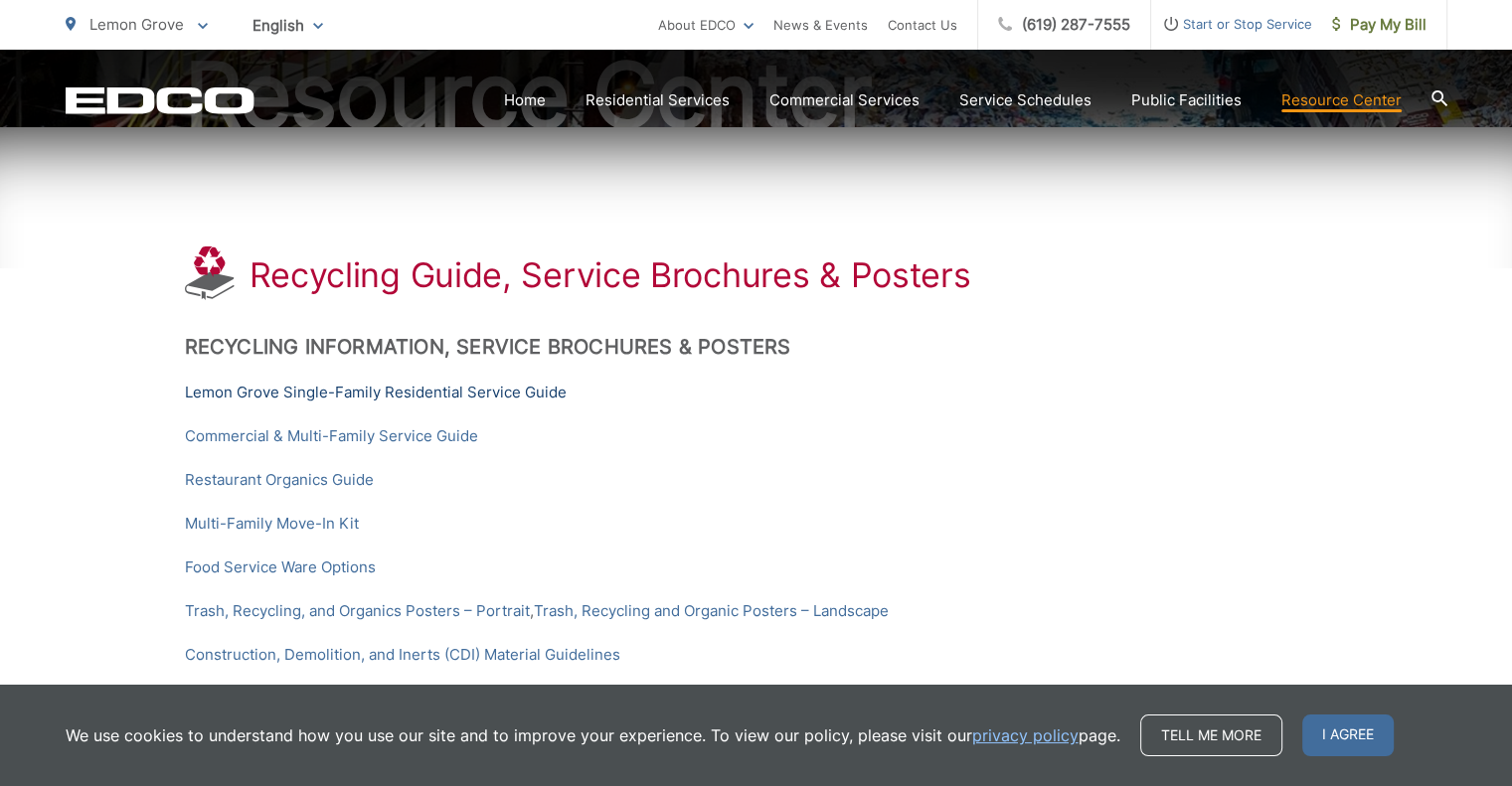 click on "Lemon Grove Single-Family Residential Service Guide" at bounding box center [376, 393] 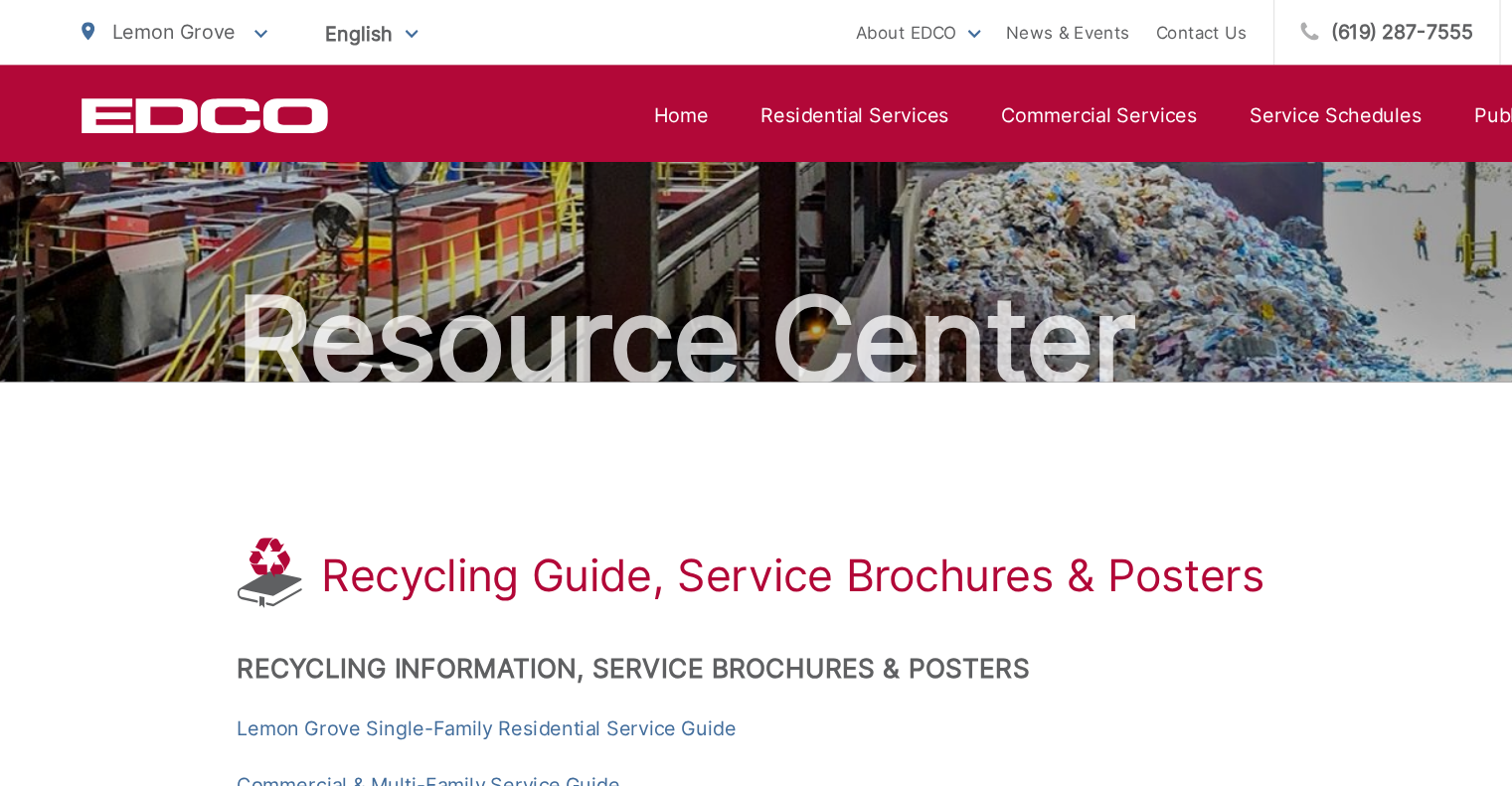 scroll, scrollTop: 0, scrollLeft: 0, axis: both 